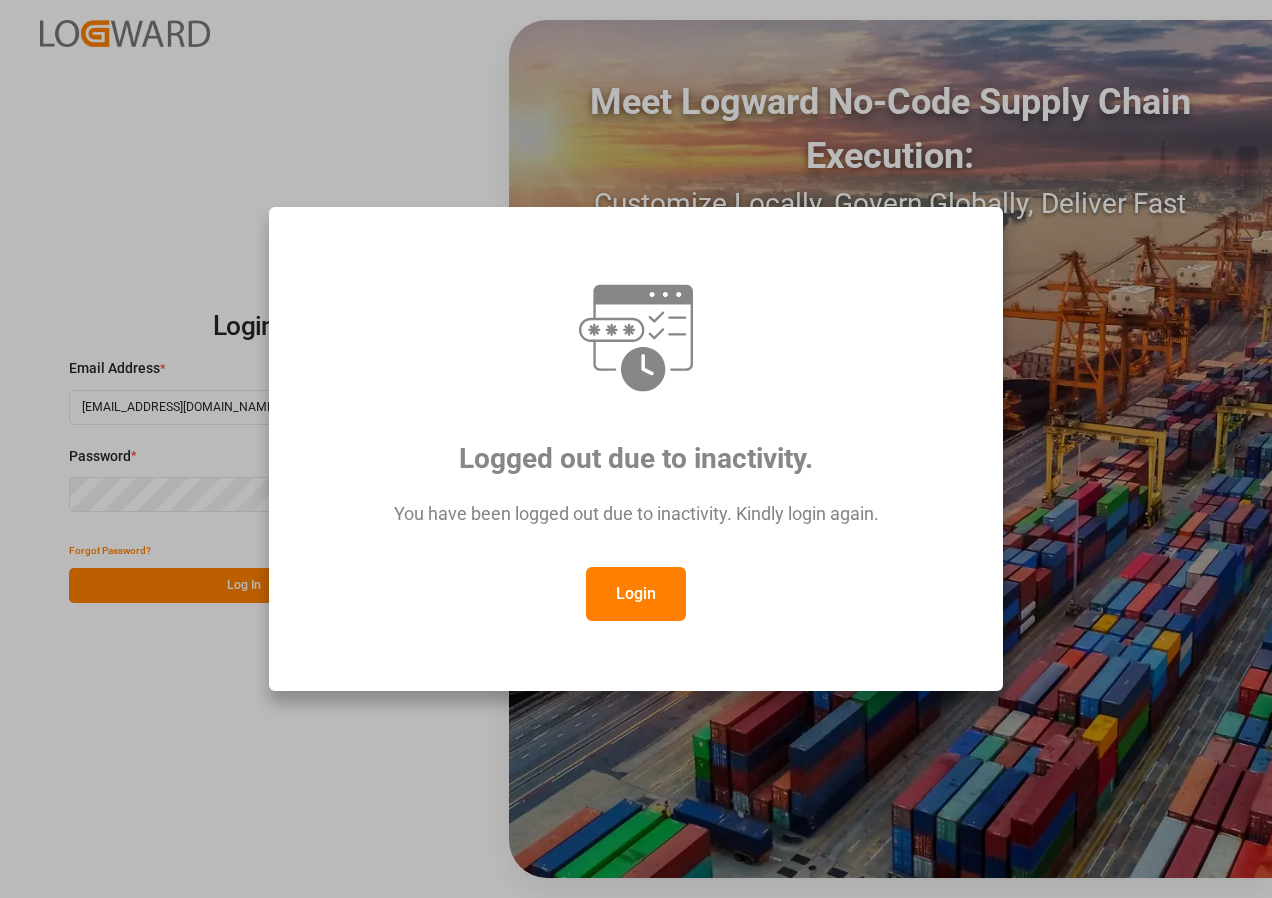scroll, scrollTop: 0, scrollLeft: 0, axis: both 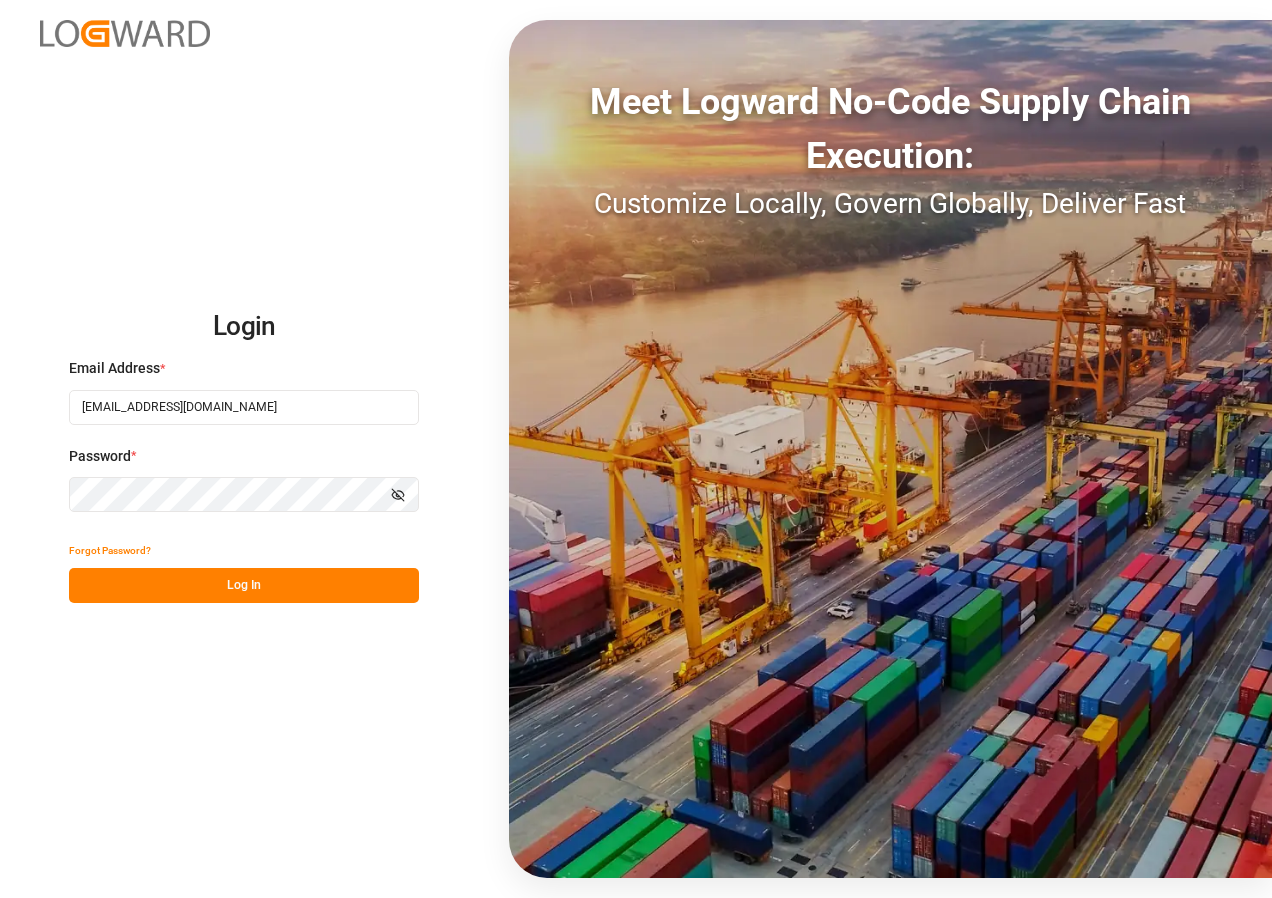 click on "Log In" at bounding box center [244, 585] 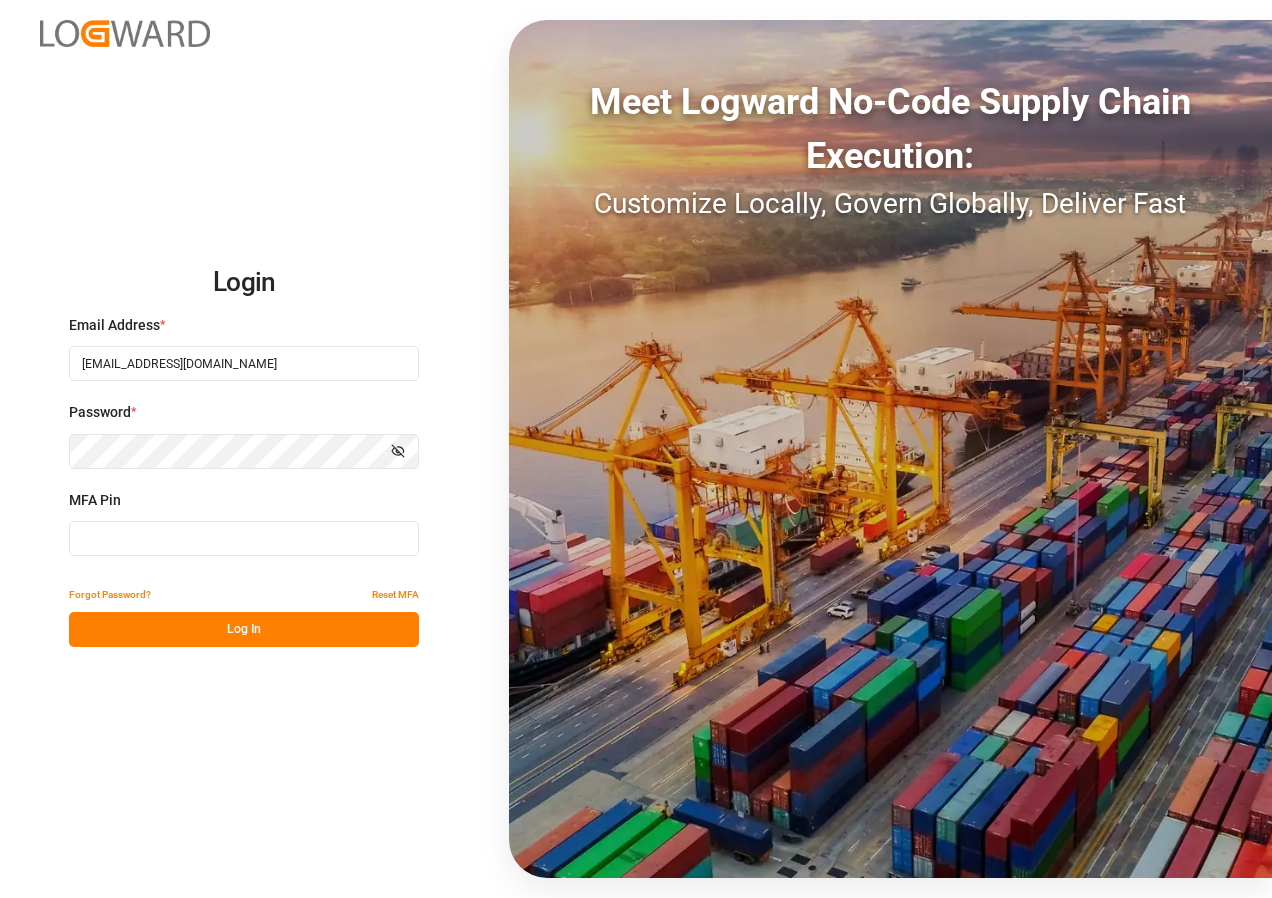click at bounding box center [244, 538] 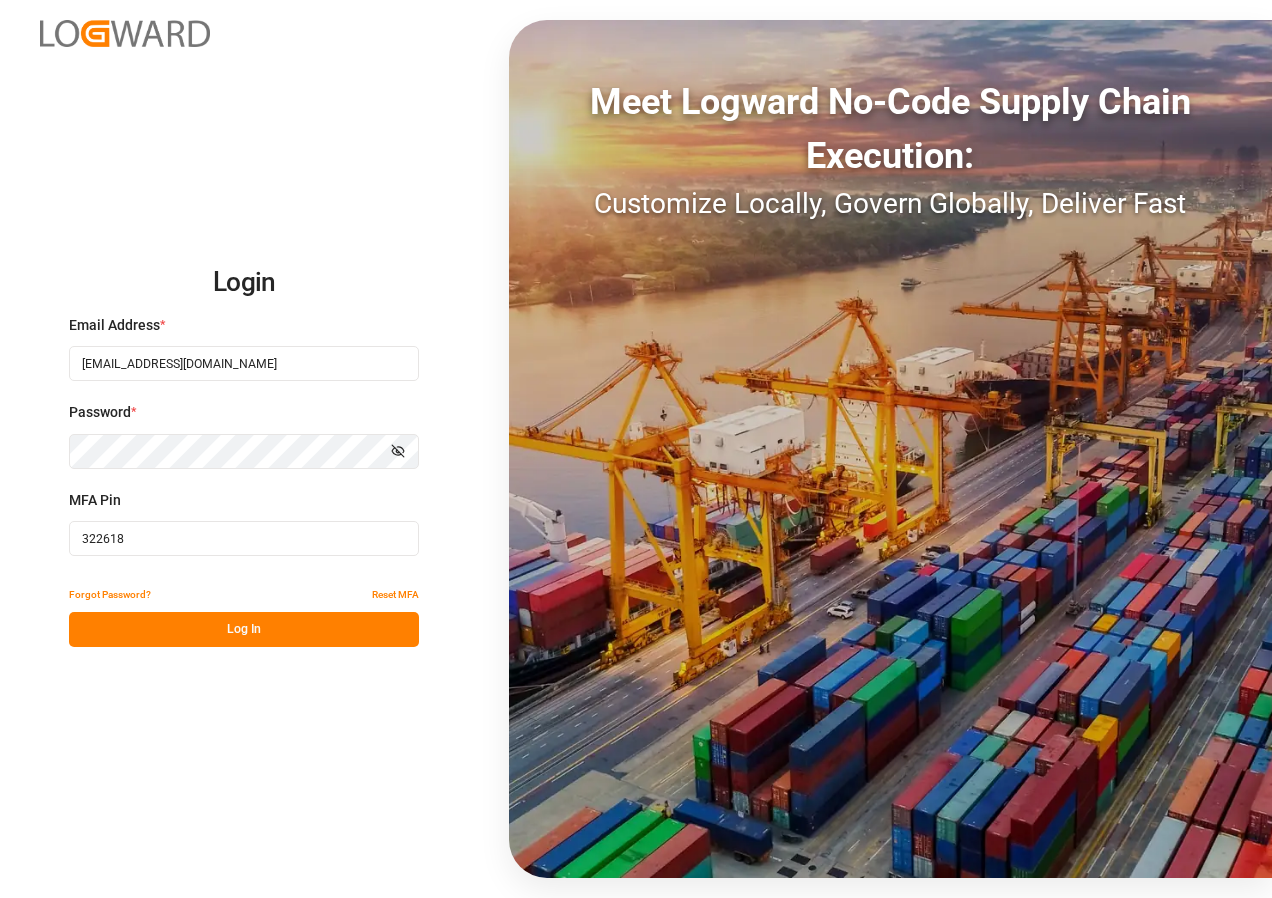 type on "322618" 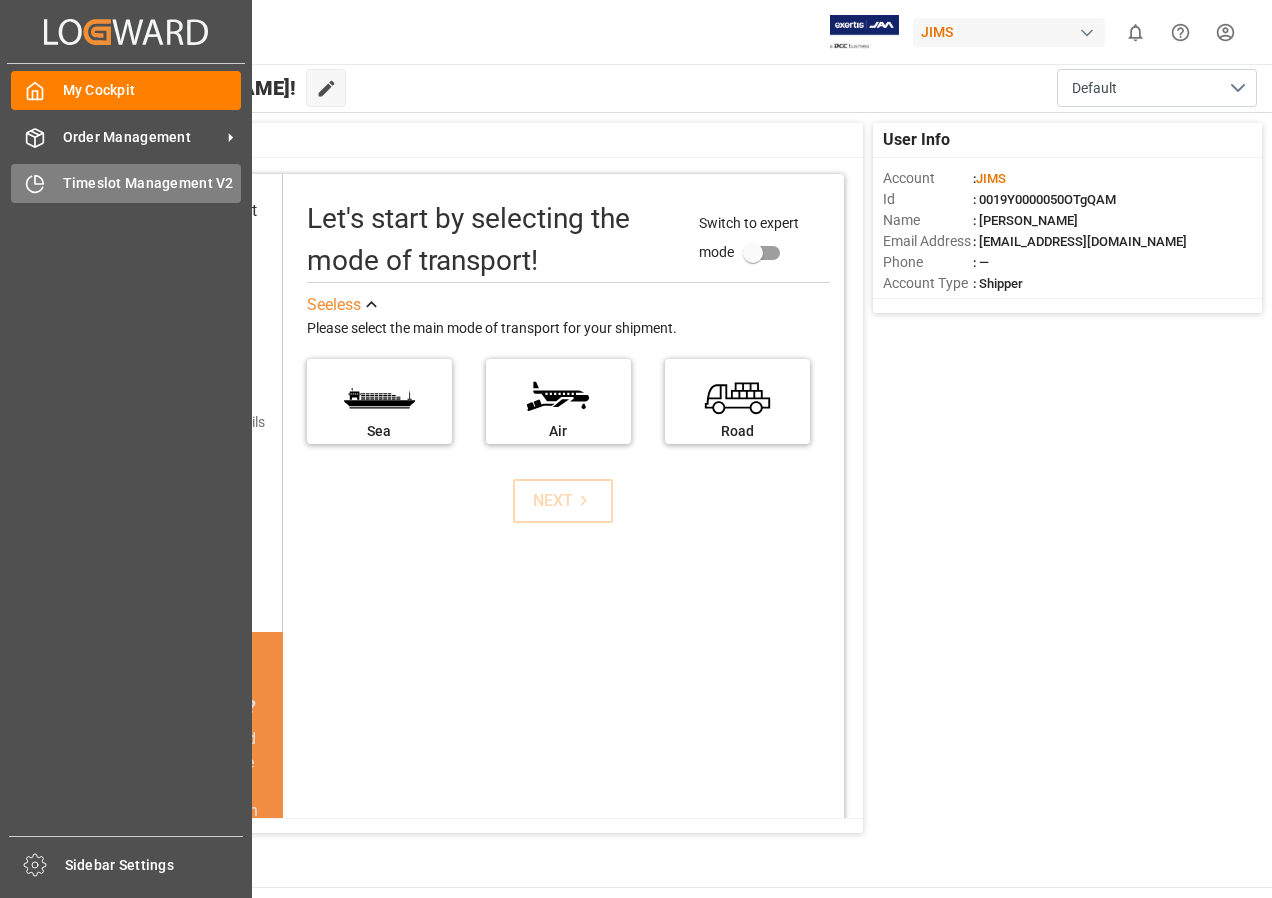click on "Timeslot Management V2" at bounding box center [152, 183] 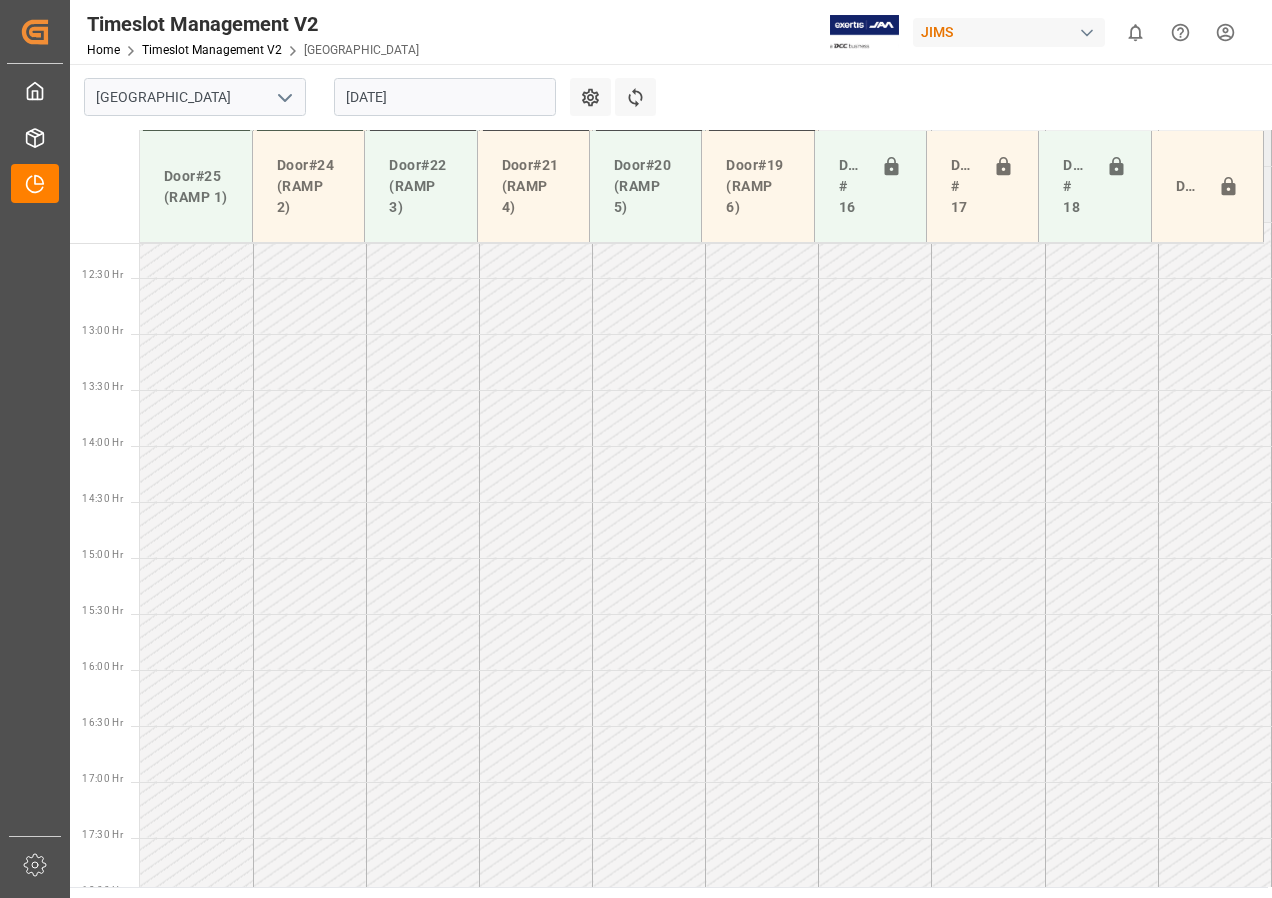 scroll, scrollTop: 1373, scrollLeft: 0, axis: vertical 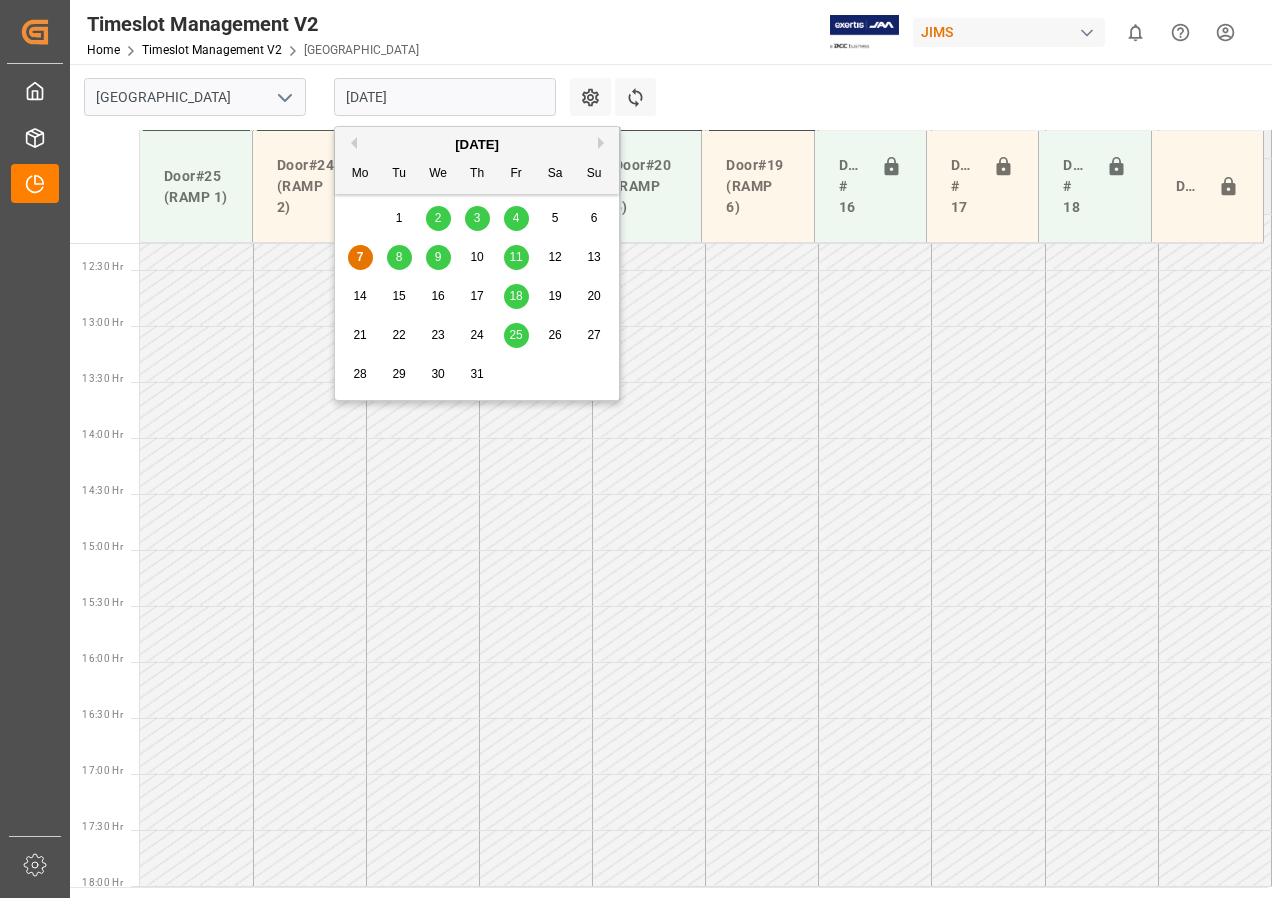 click on "[DATE]" at bounding box center (445, 97) 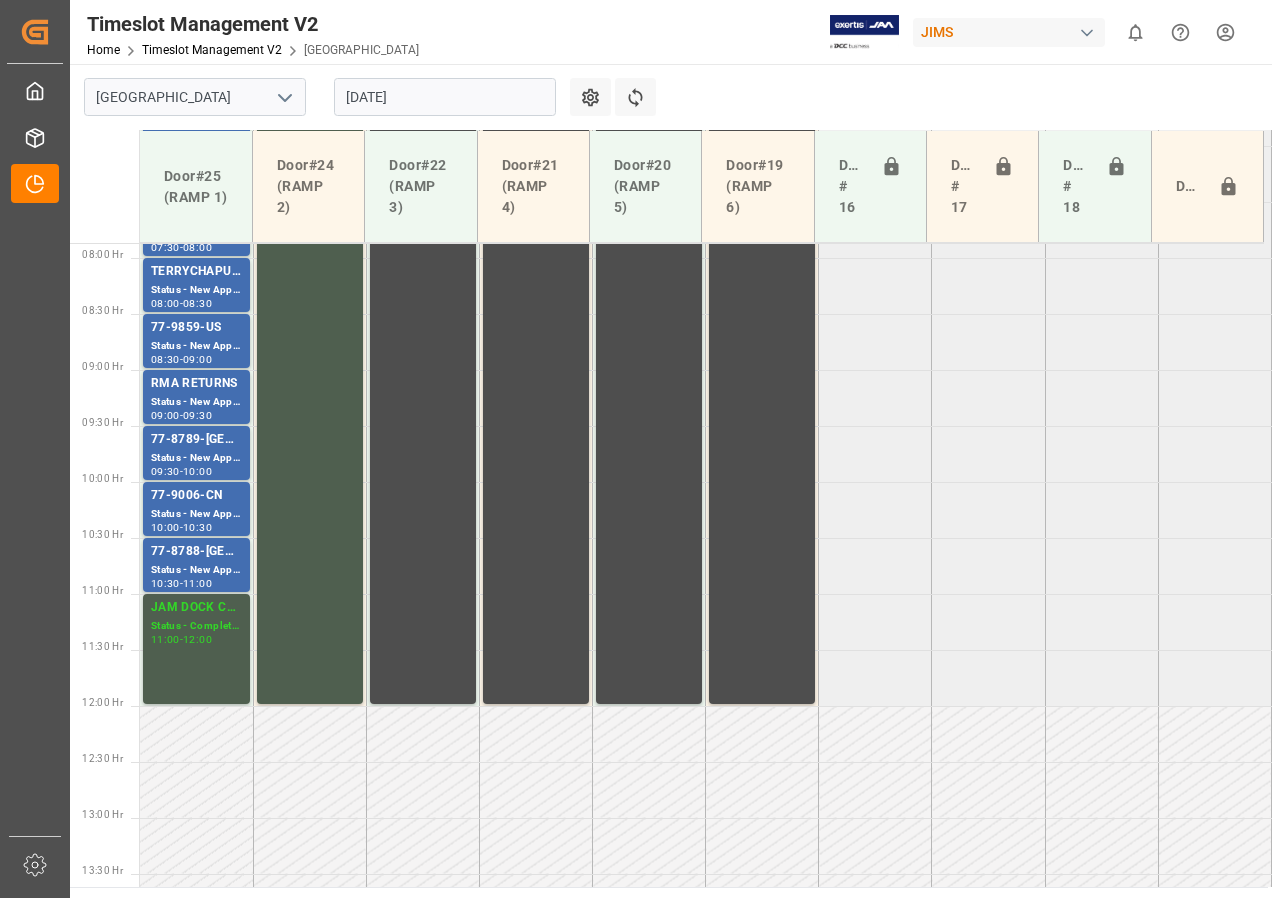 scroll, scrollTop: 873, scrollLeft: 0, axis: vertical 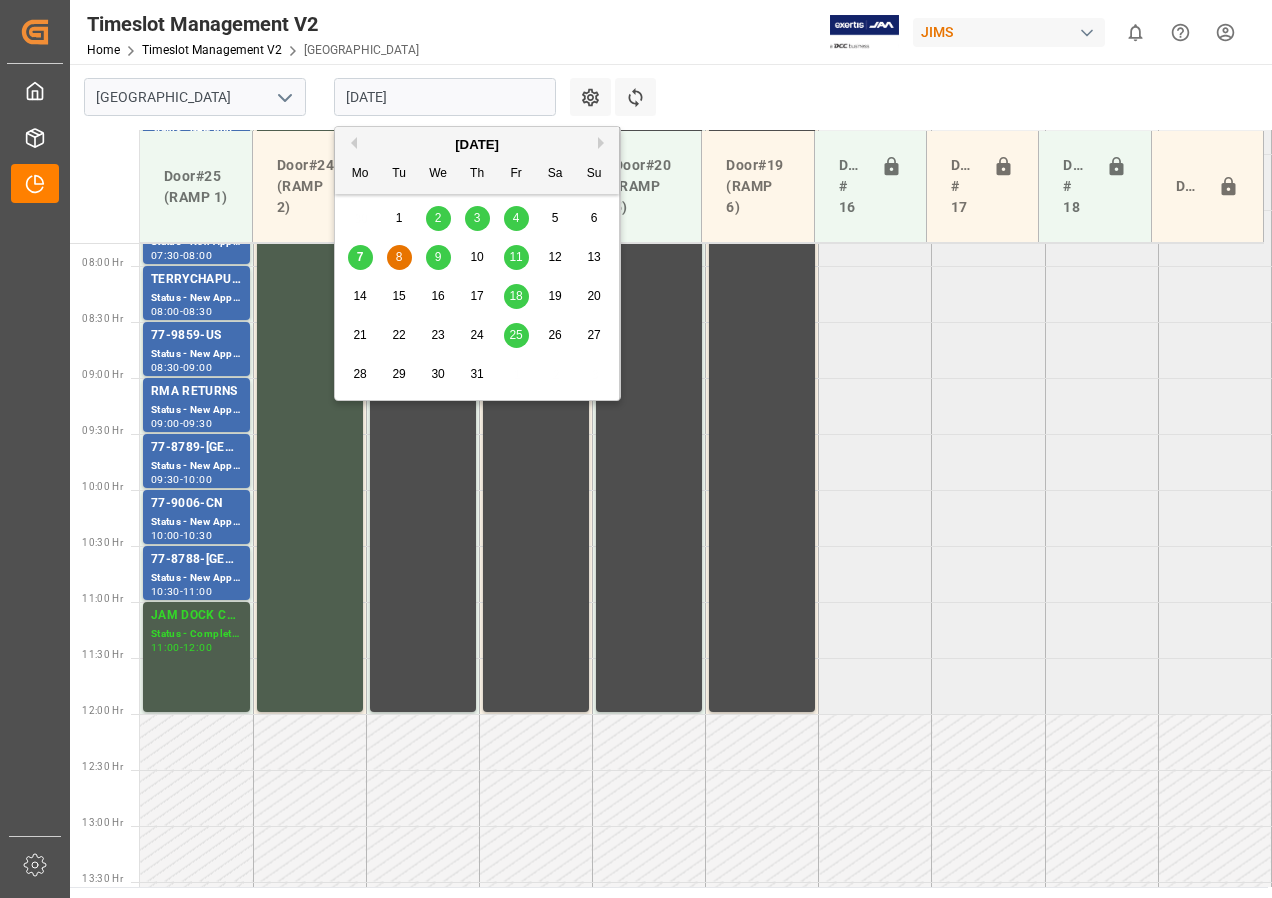 click on "[DATE]" at bounding box center (445, 97) 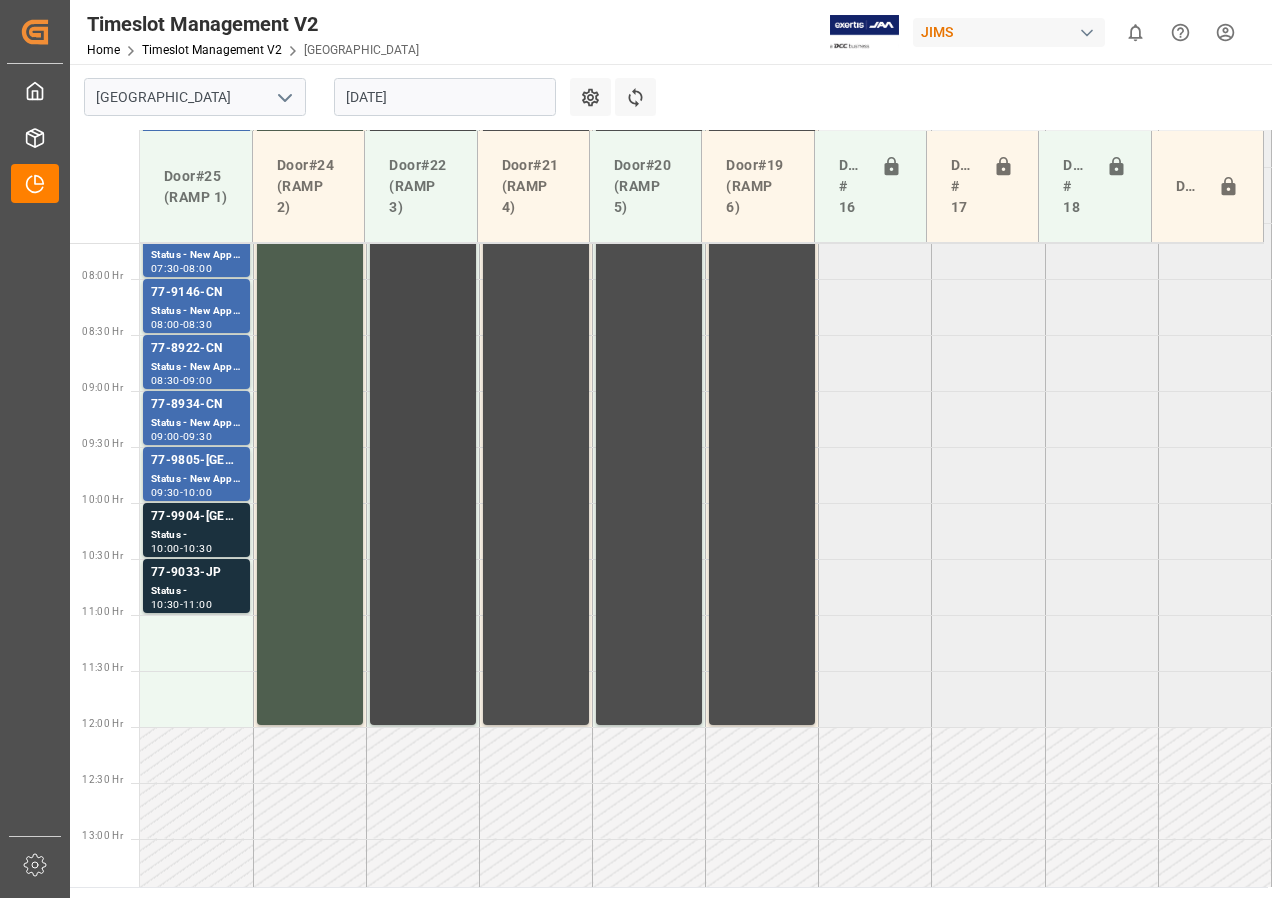 scroll, scrollTop: 872, scrollLeft: 0, axis: vertical 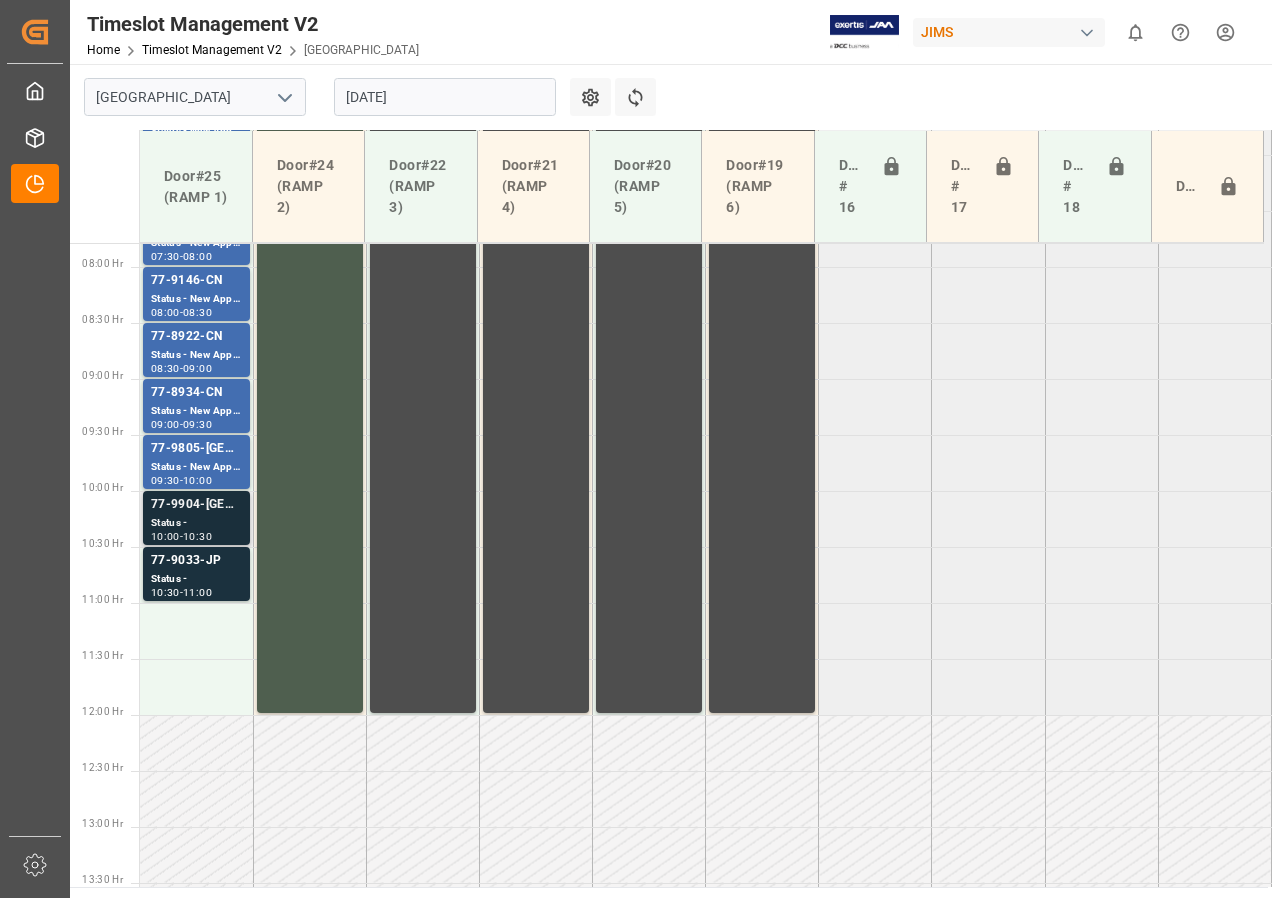 click on "77-9904-[GEOGRAPHIC_DATA]" at bounding box center (196, 505) 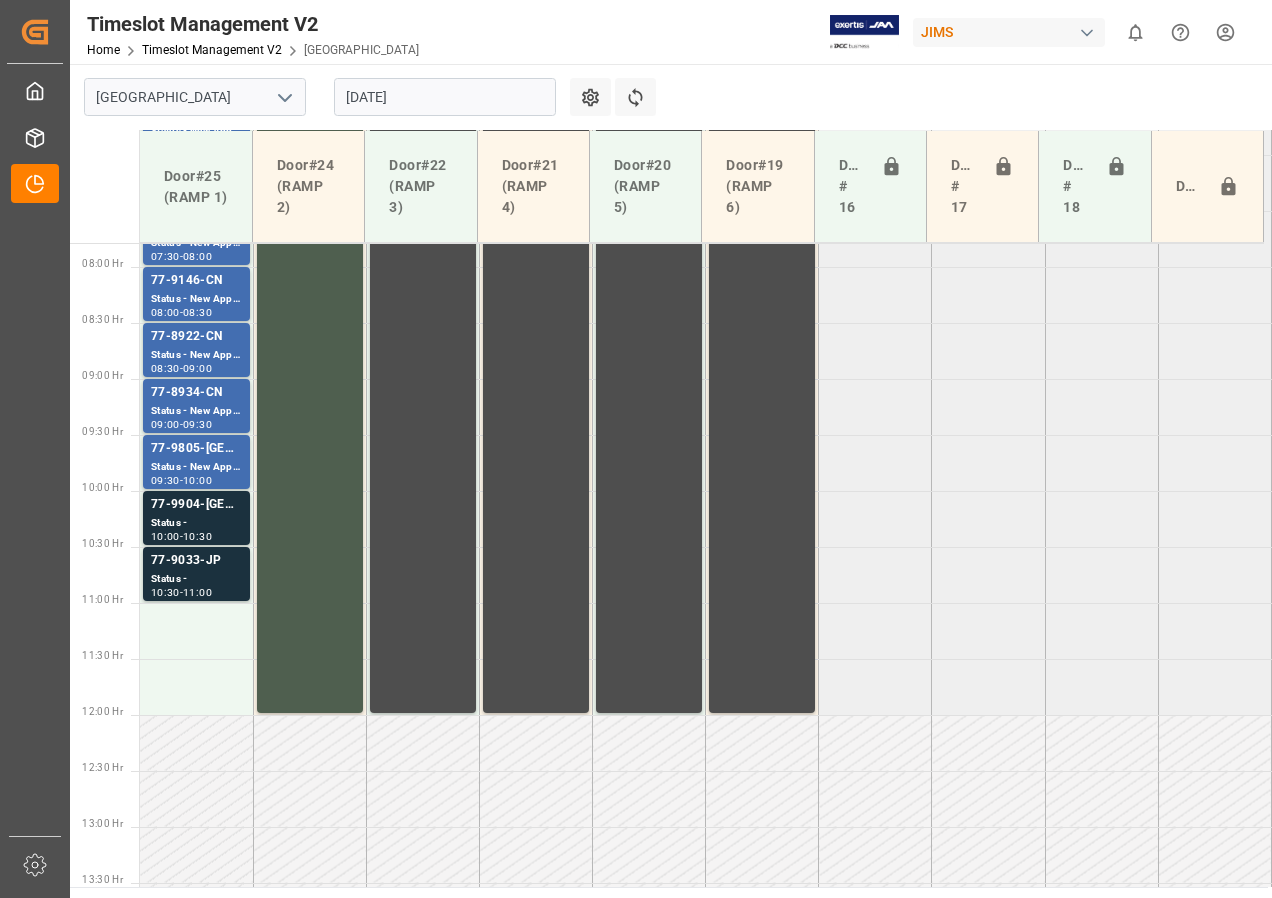 click on "Status -" at bounding box center [196, 579] 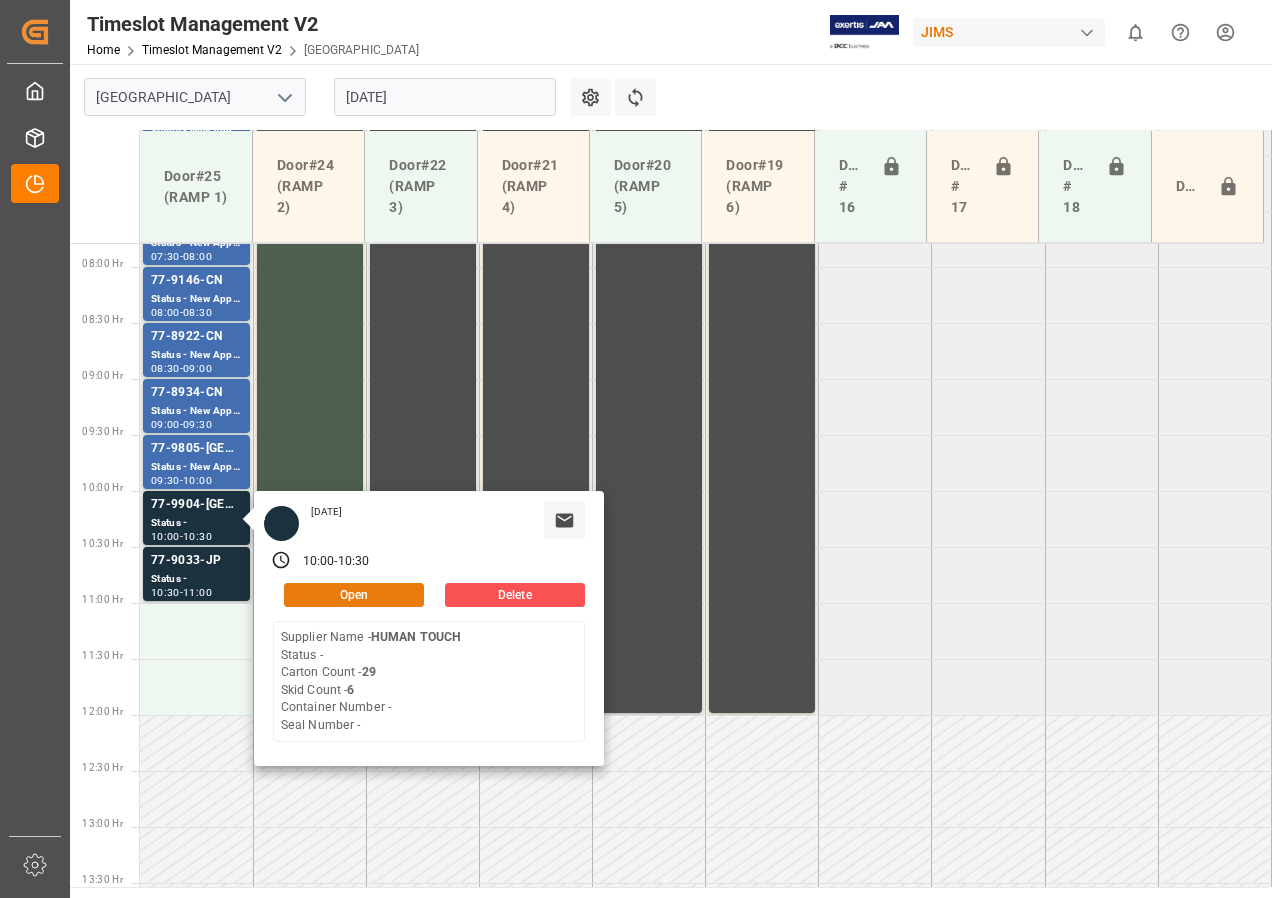 click on "Open" at bounding box center [354, 595] 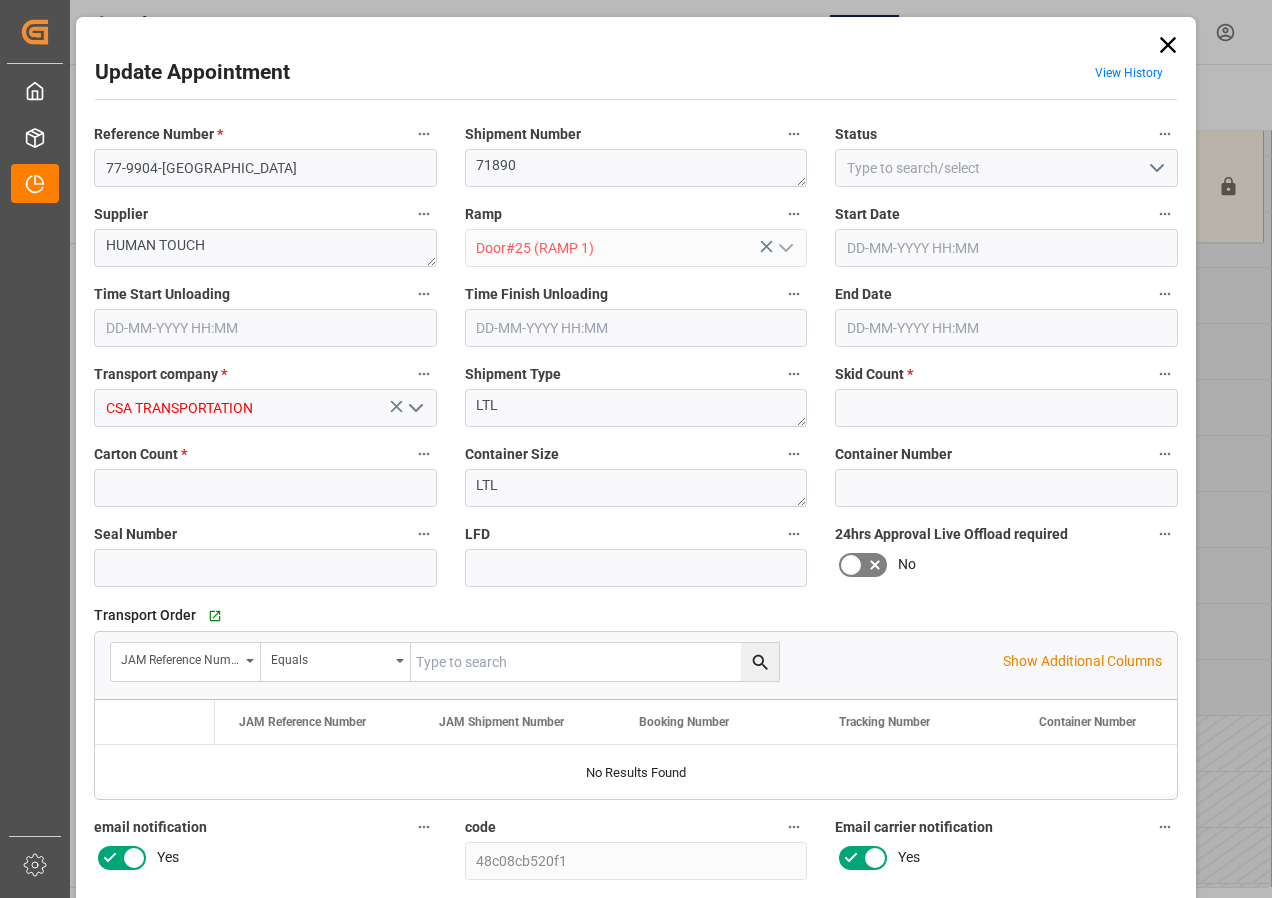 type on "6" 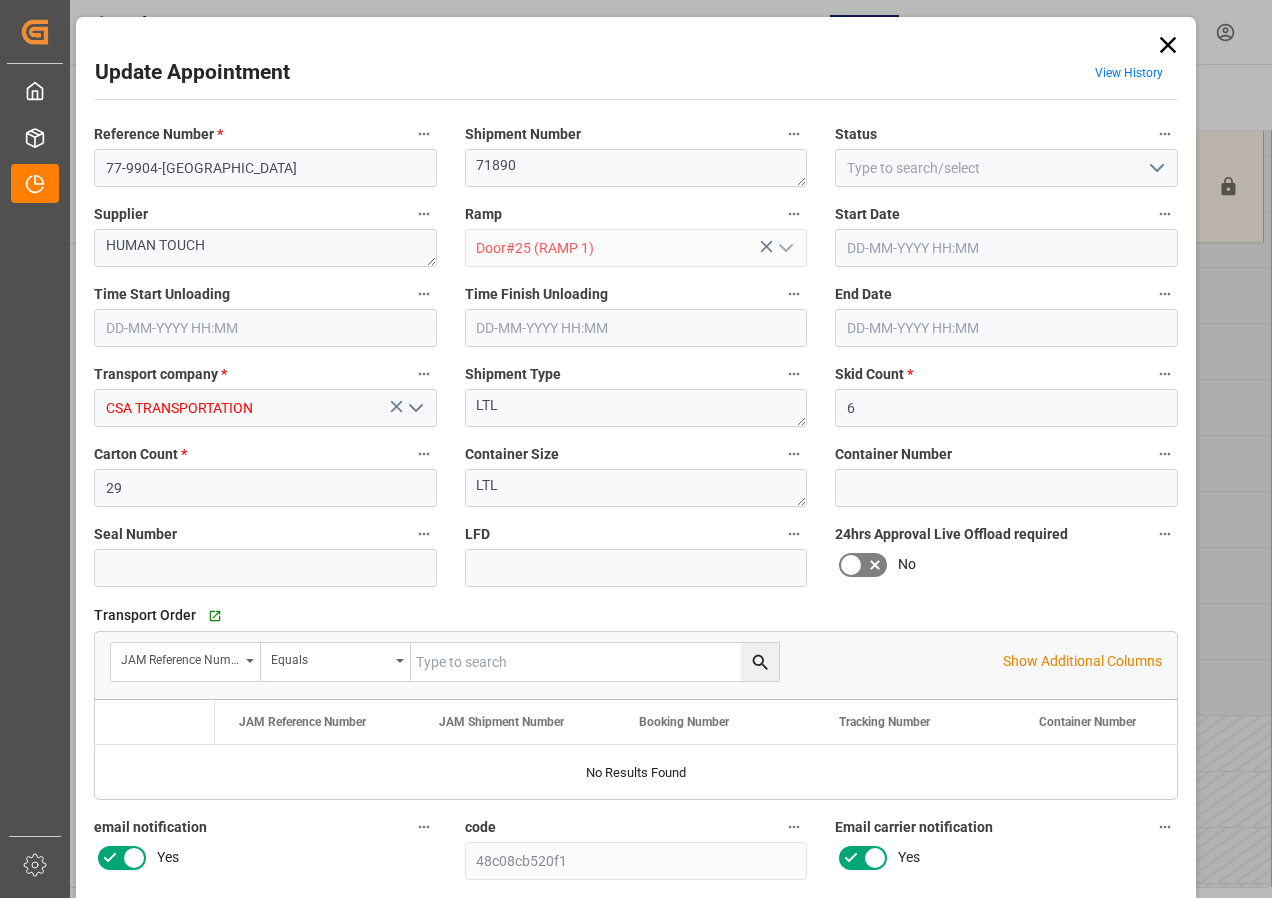 type on "[DATE] 10:00" 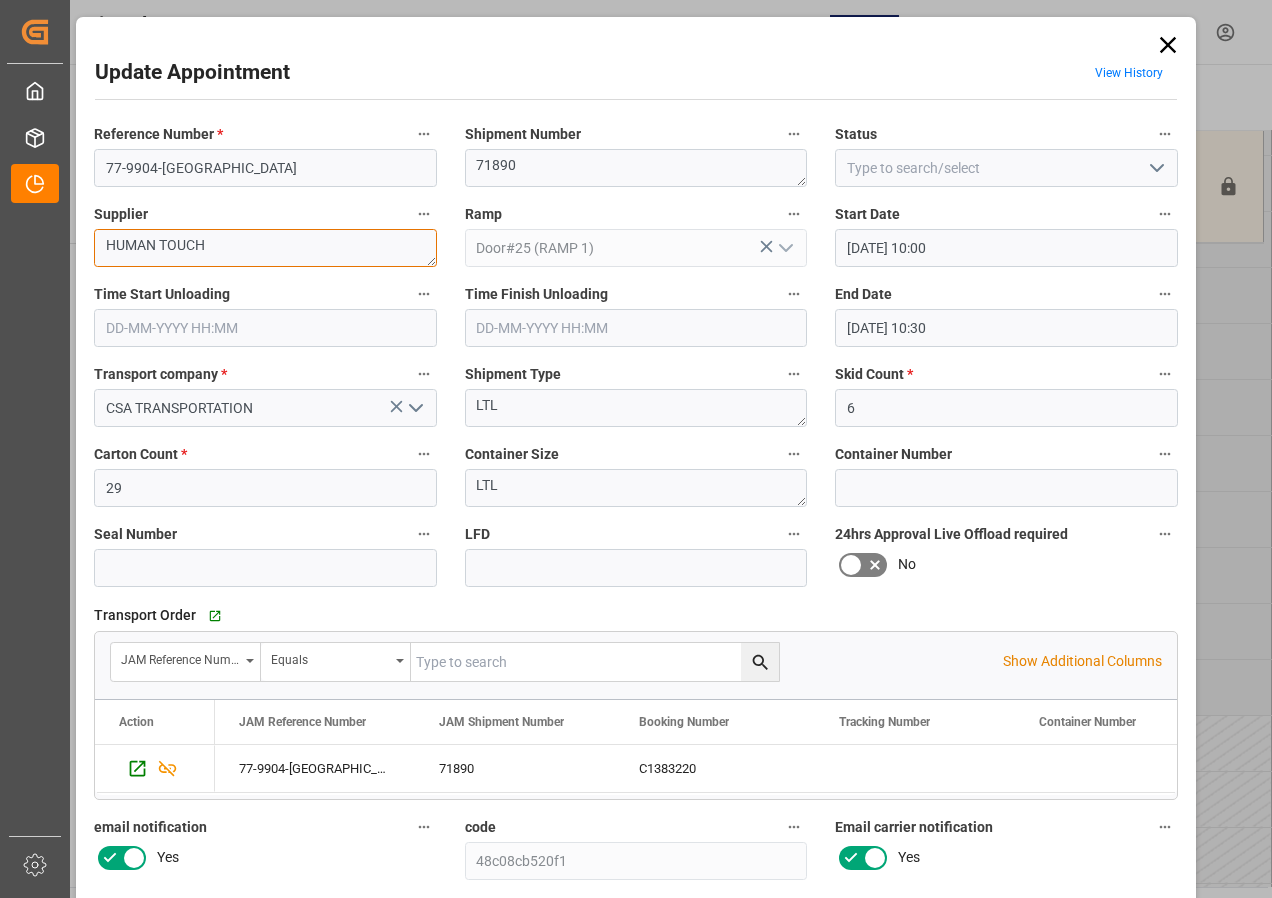click on "HUMAN TOUCH" at bounding box center (265, 248) 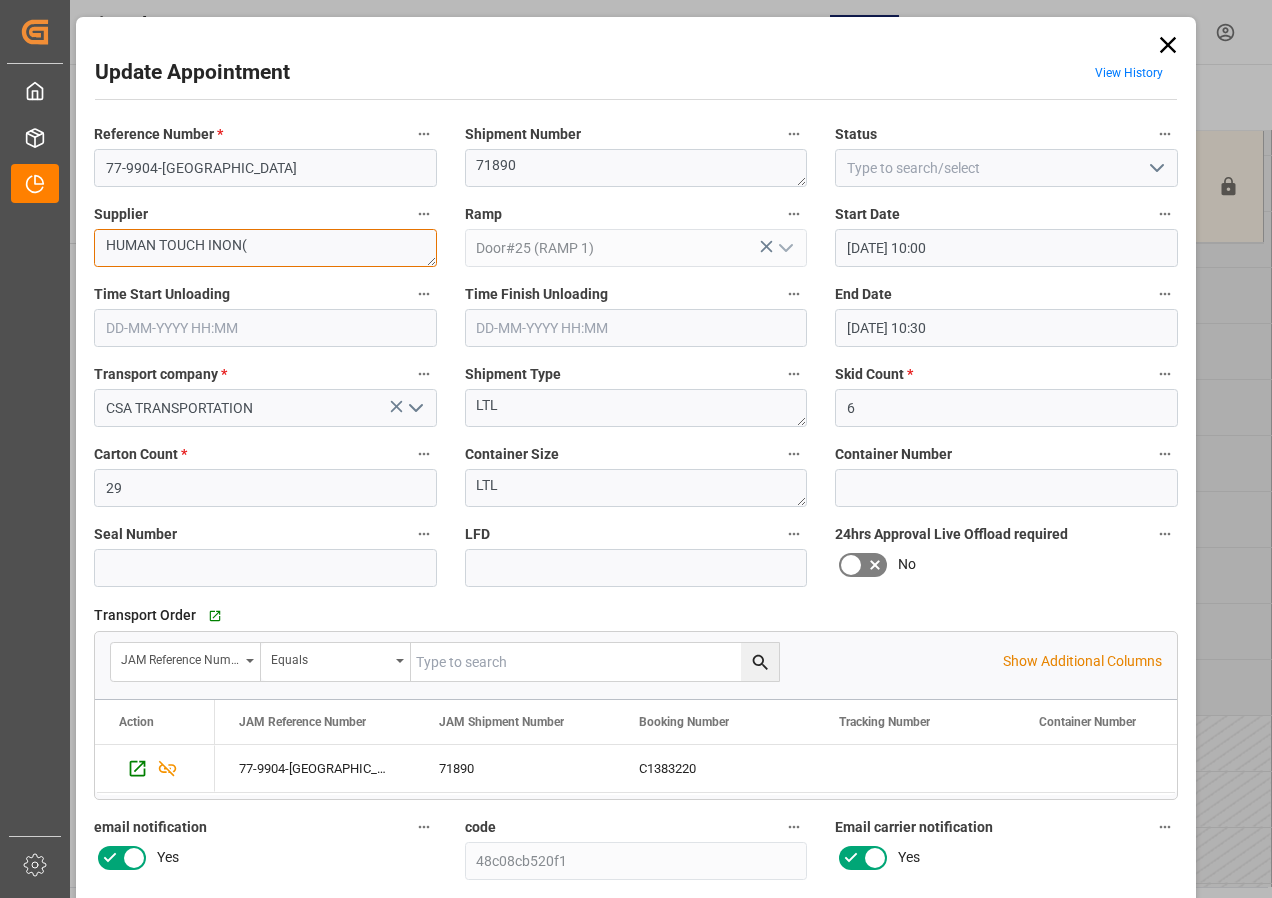 click on "HUMAN TOUCH INON(" at bounding box center (265, 248) 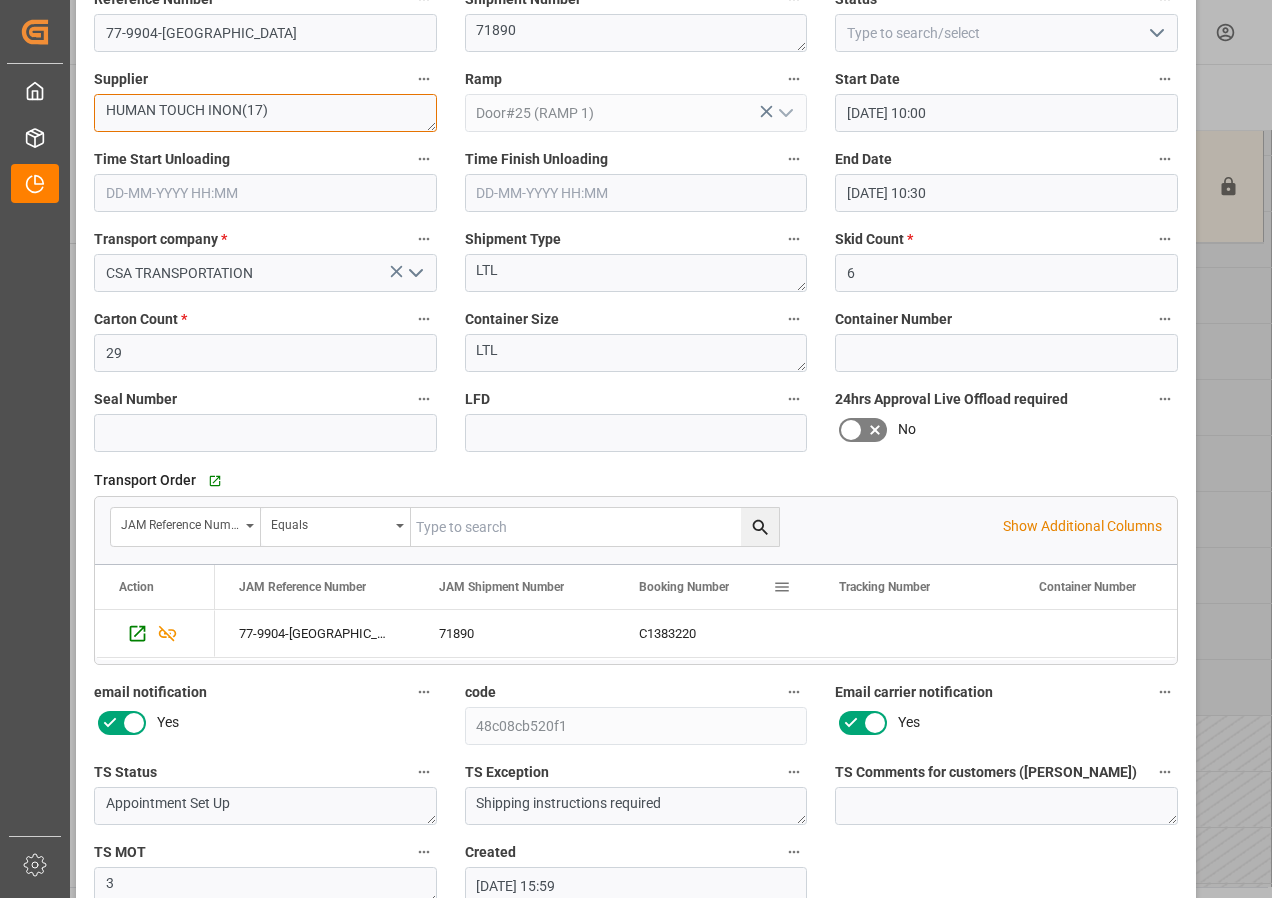 scroll, scrollTop: 244, scrollLeft: 0, axis: vertical 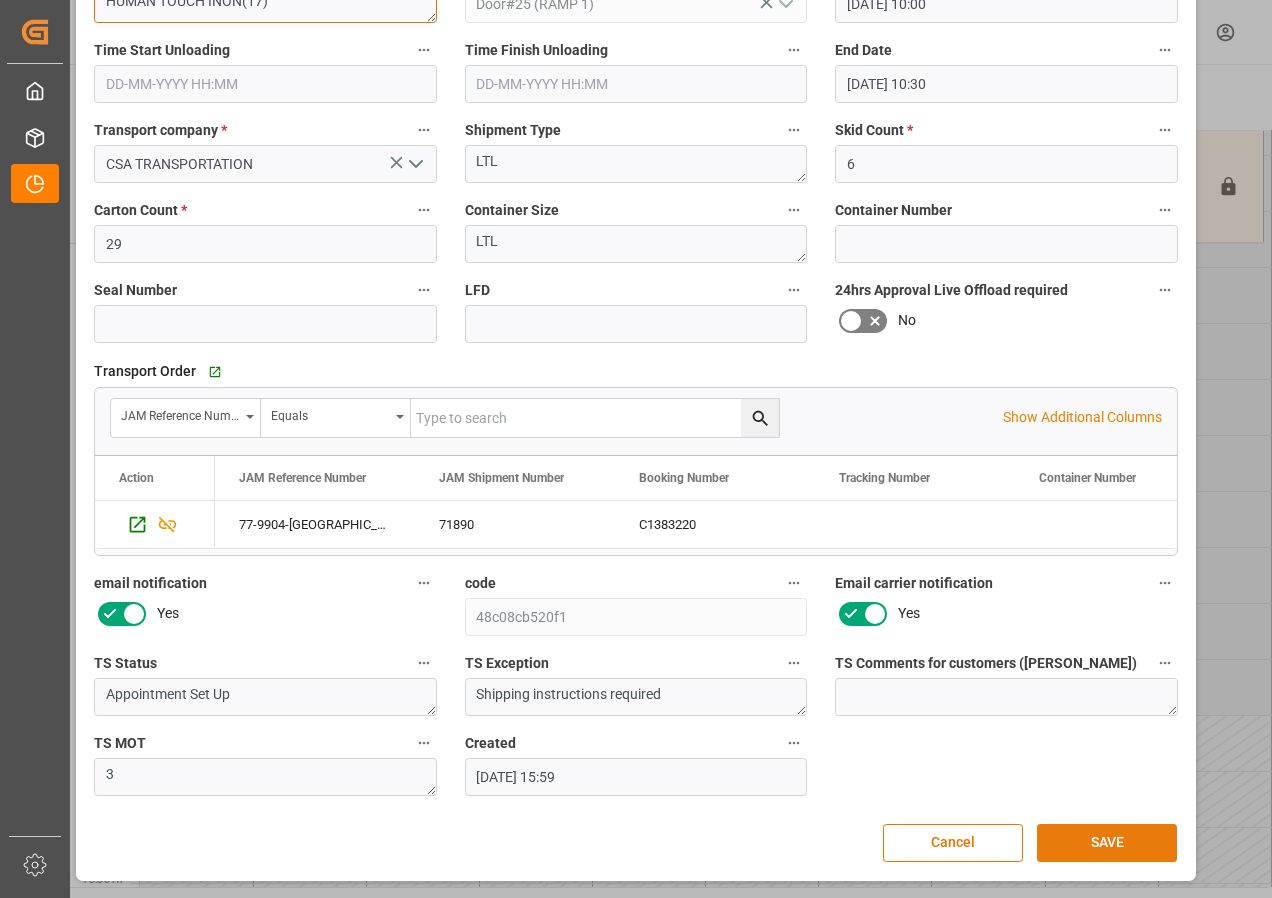 type on "HUMAN TOUCH INON(17)" 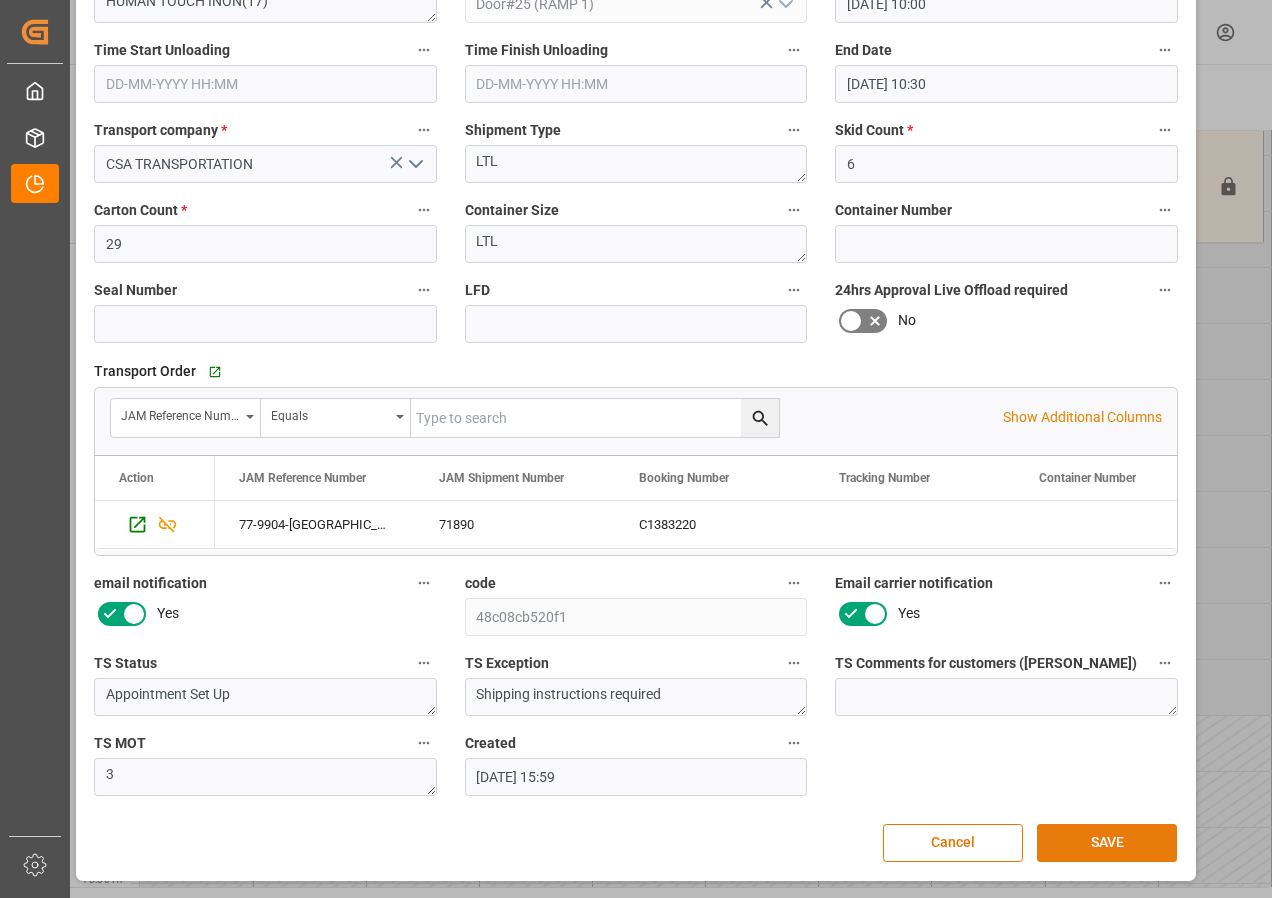 click on "SAVE" at bounding box center [1107, 843] 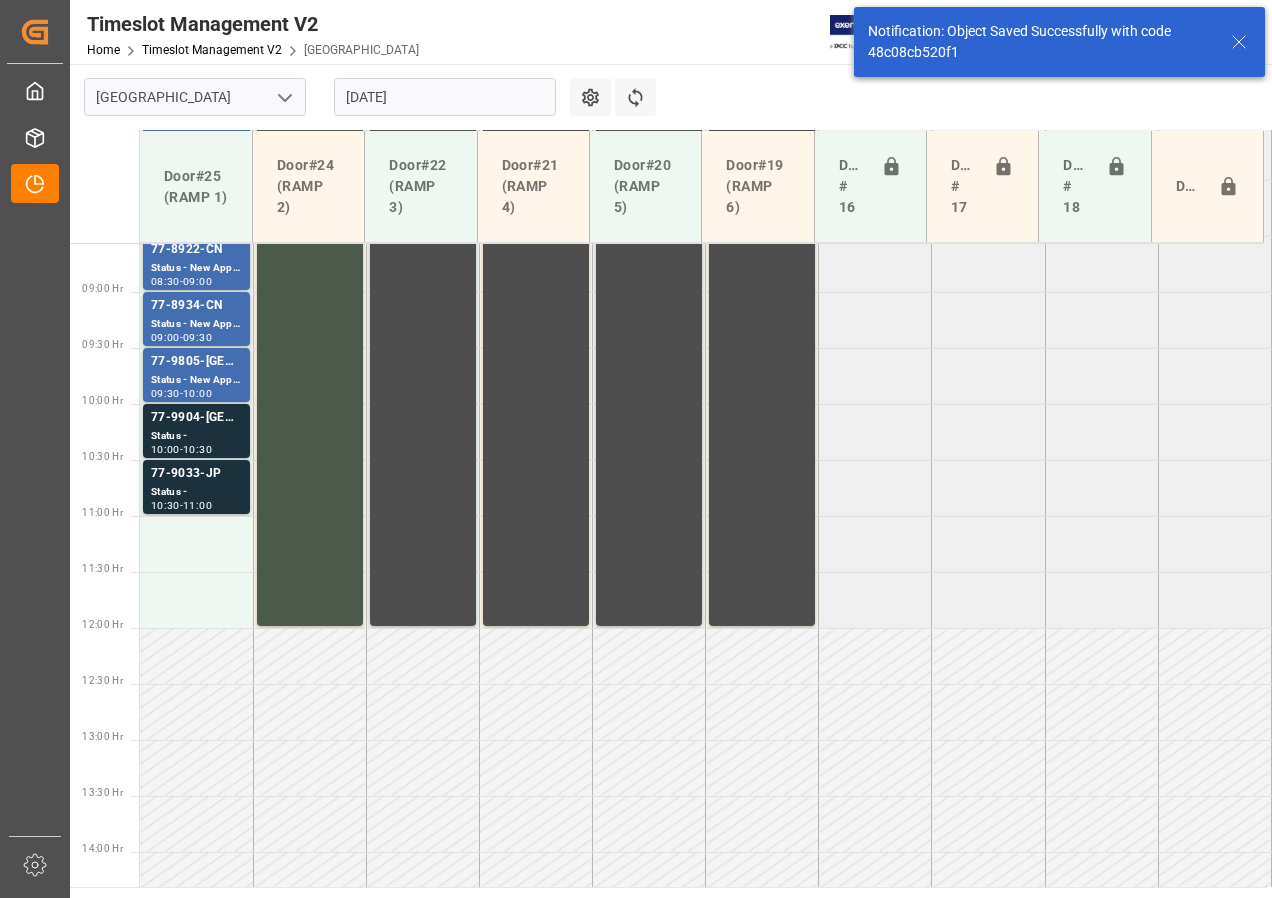 scroll, scrollTop: 1037, scrollLeft: 0, axis: vertical 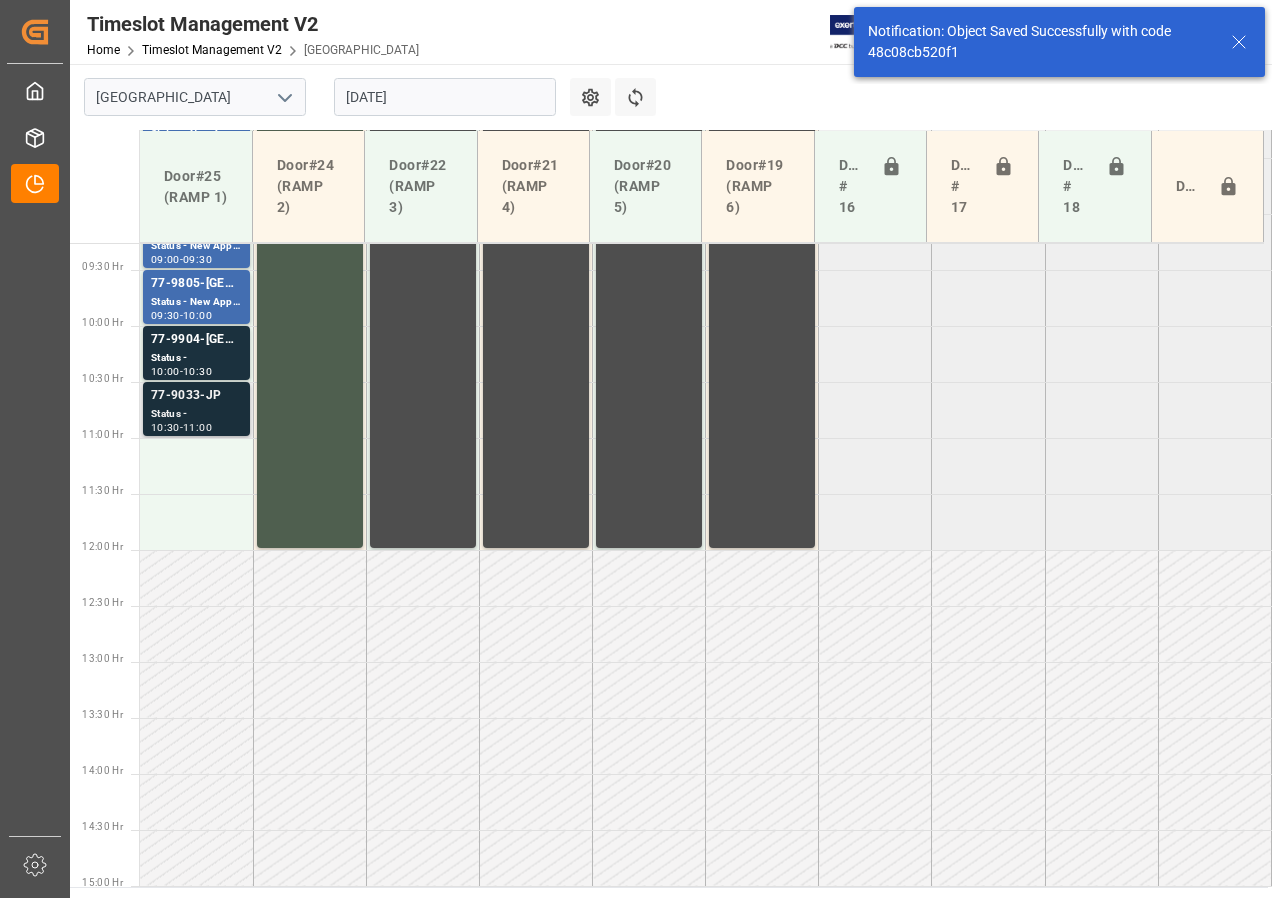 click on "77-9033-JP" at bounding box center (196, 396) 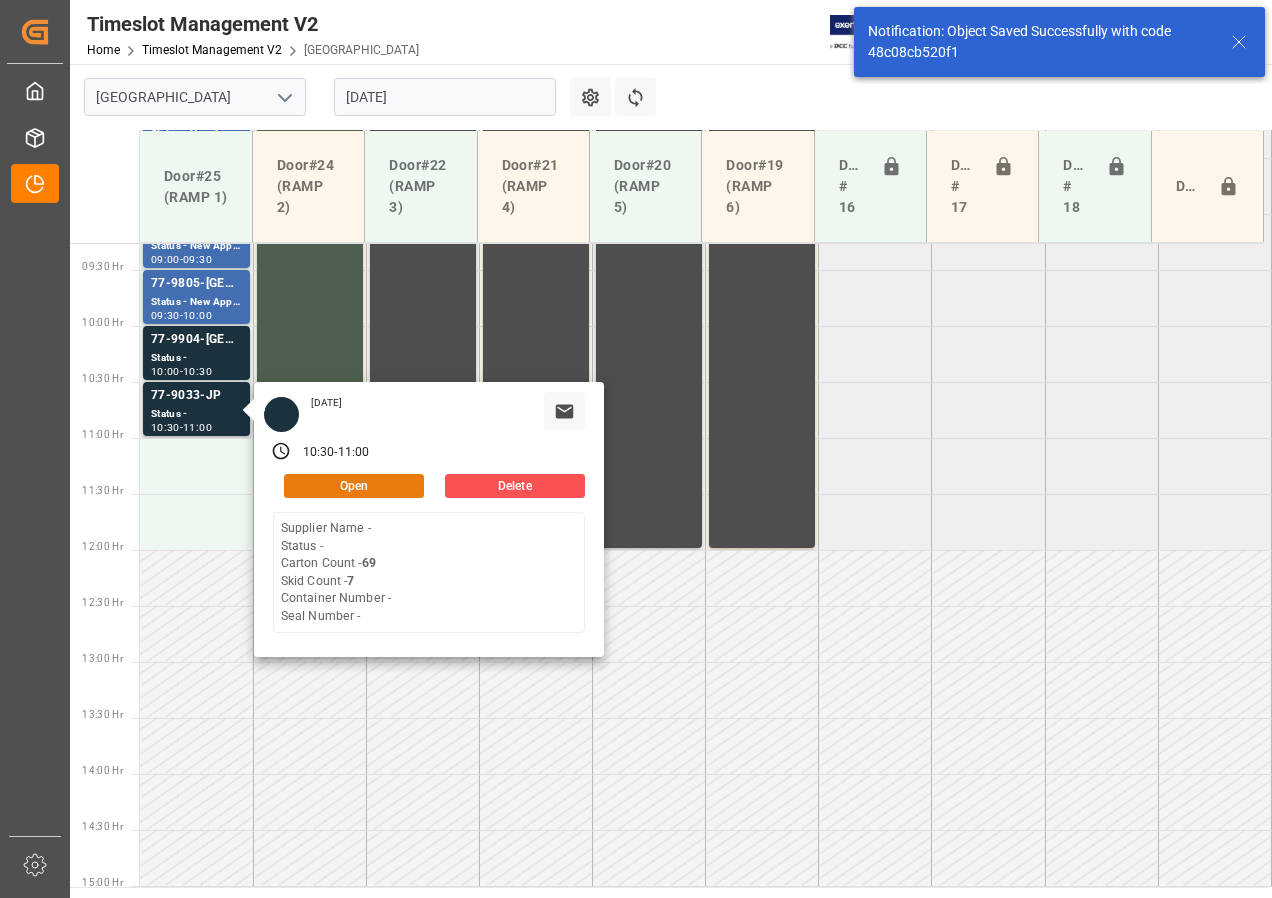click on "Open" at bounding box center (354, 486) 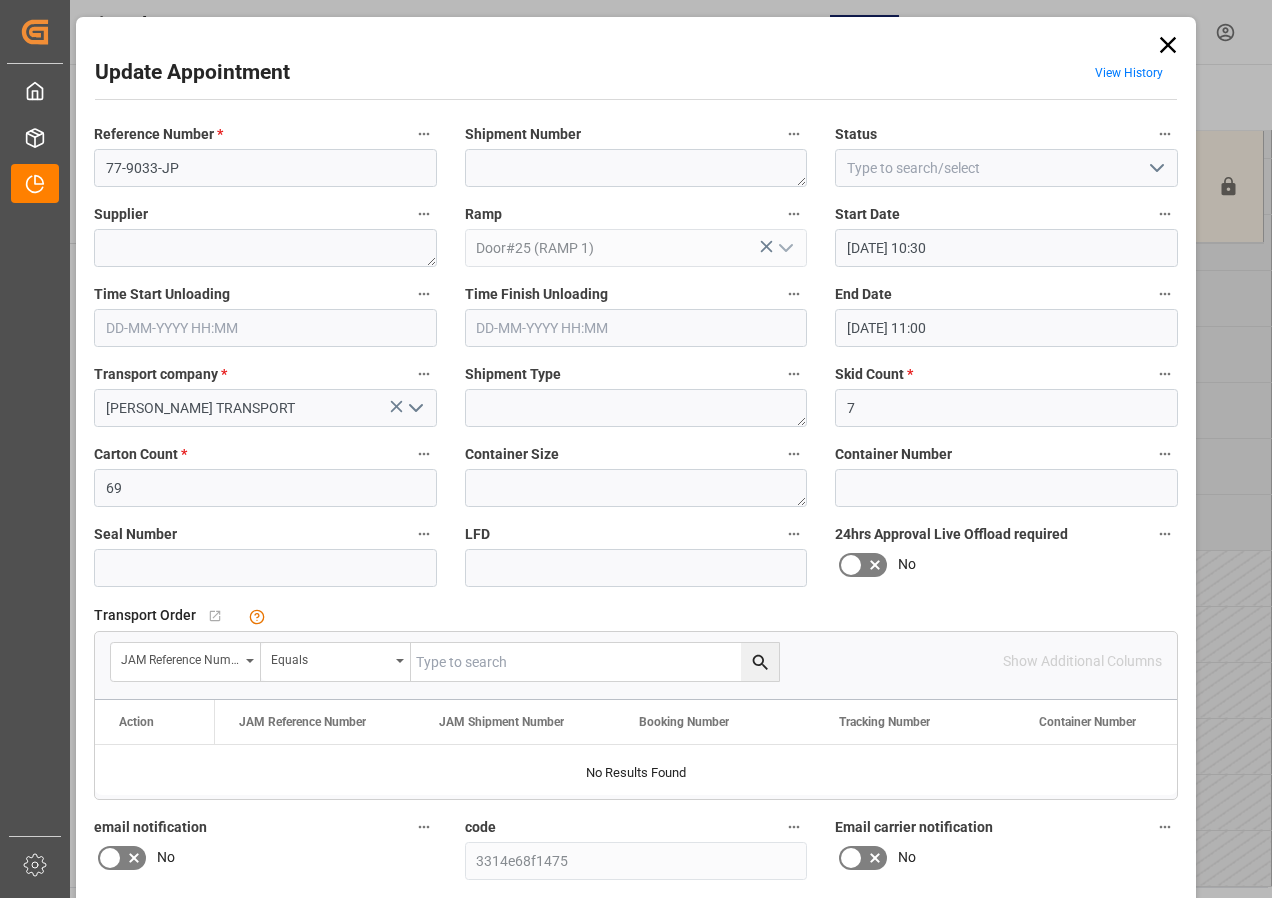 click at bounding box center [595, 662] 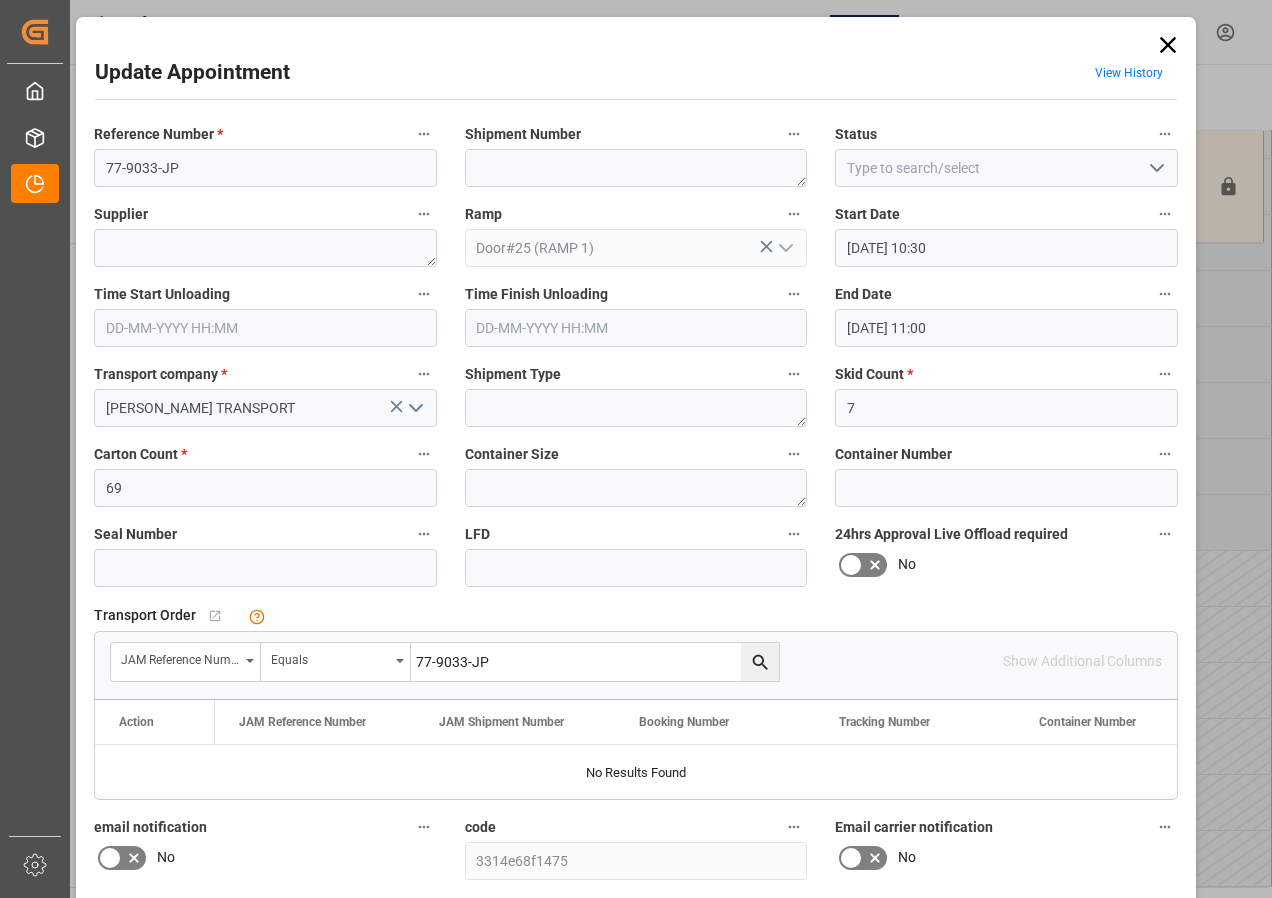 type on "77-9033-JP" 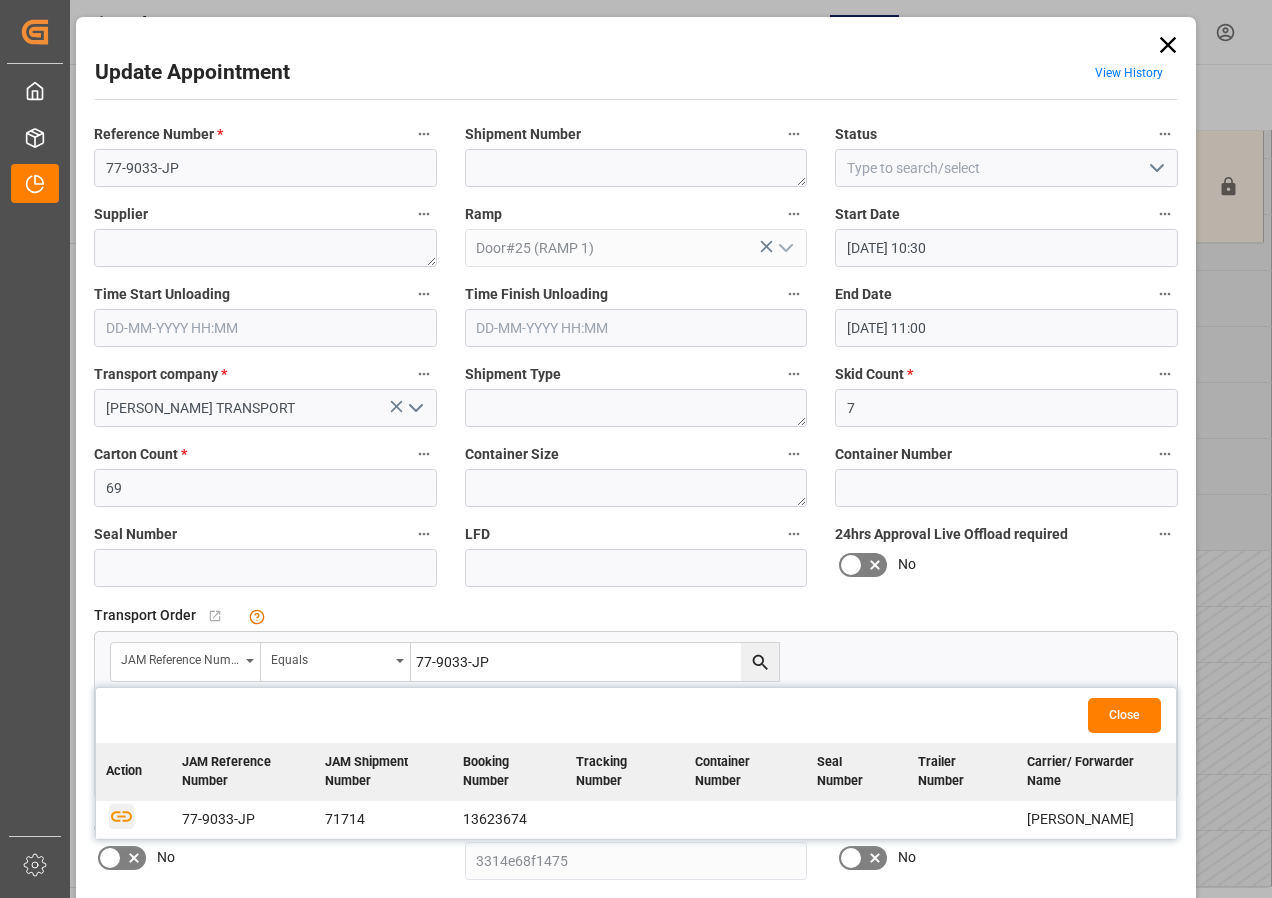 click 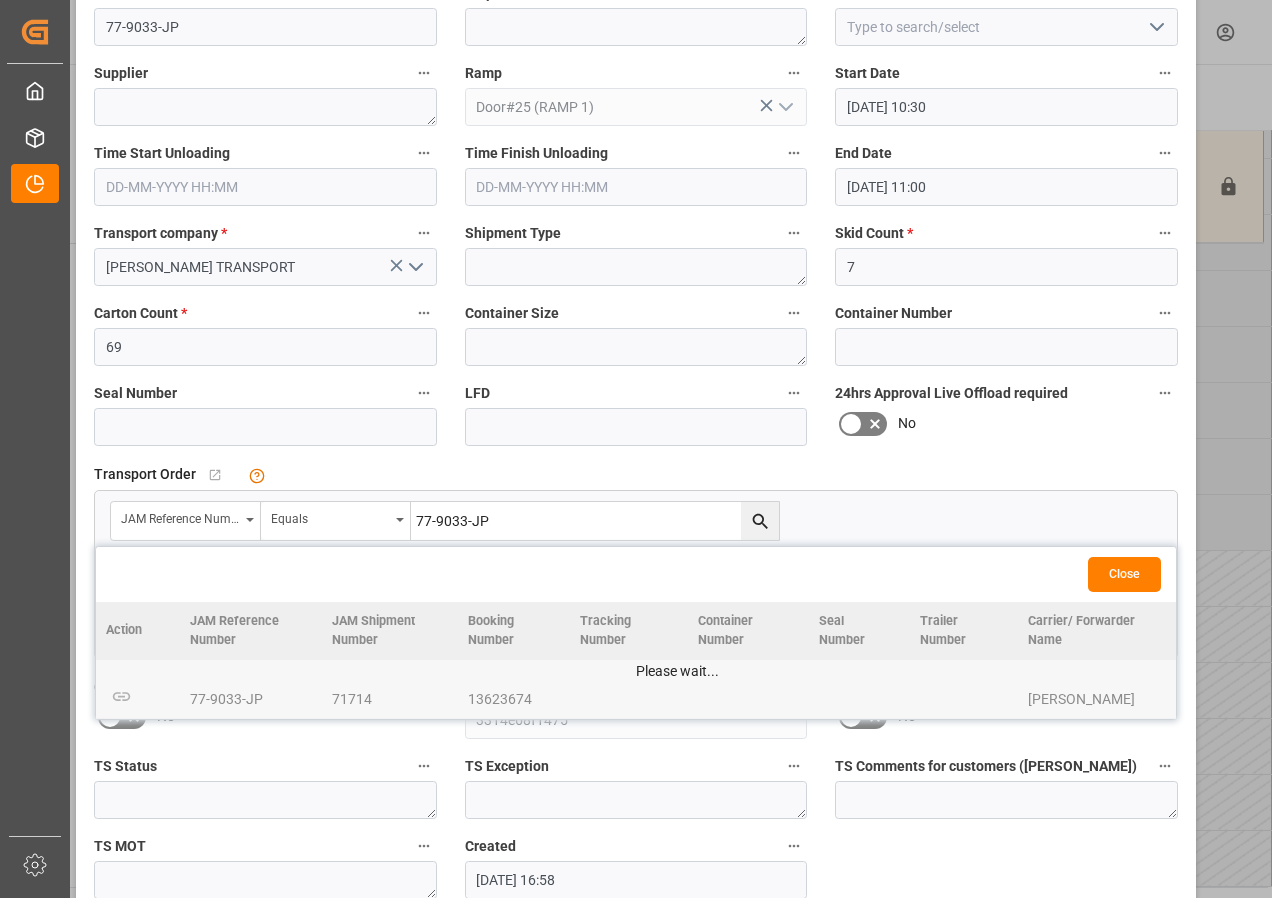 scroll, scrollTop: 244, scrollLeft: 0, axis: vertical 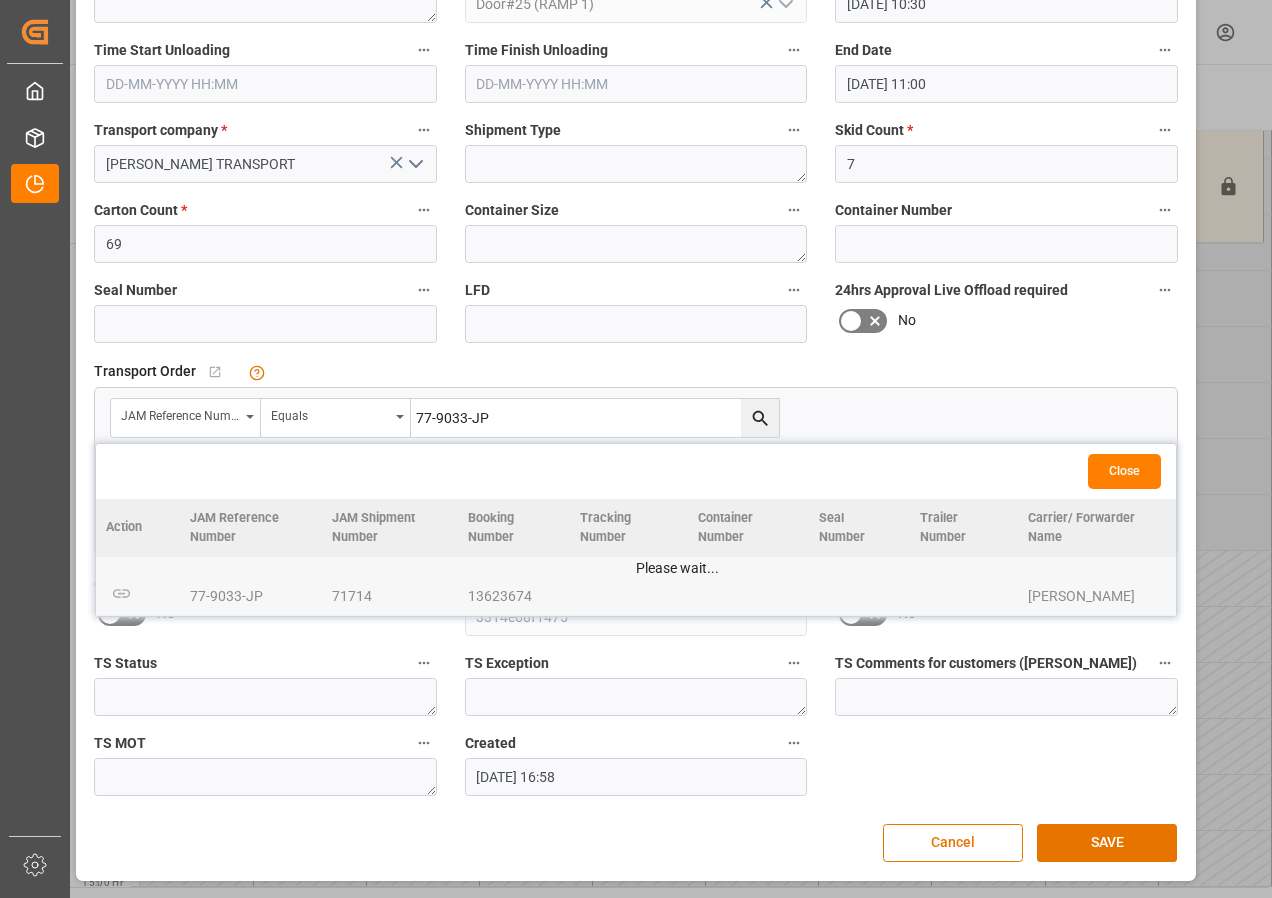 drag, startPoint x: 1086, startPoint y: 836, endPoint x: 736, endPoint y: 806, distance: 351.28336 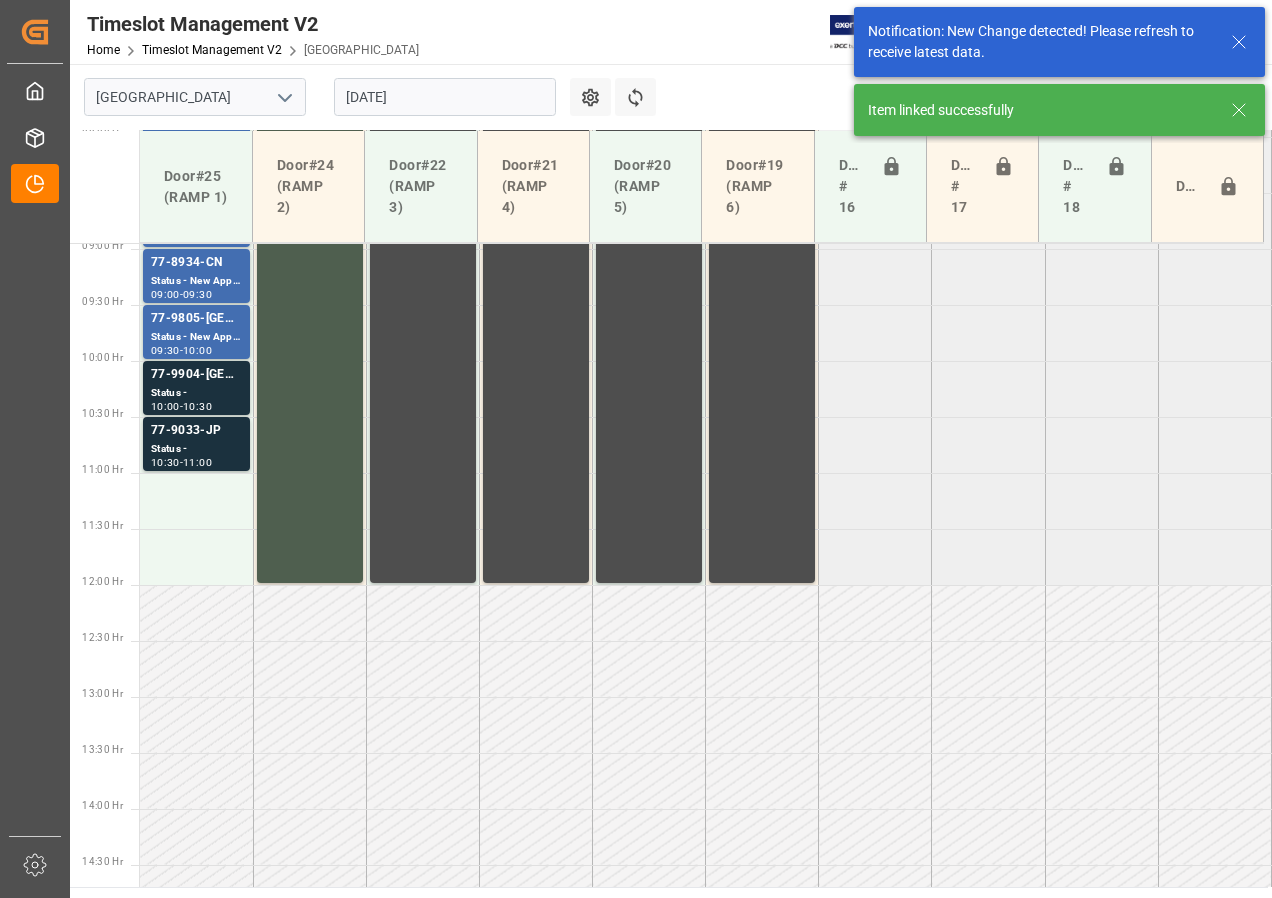 scroll, scrollTop: 1037, scrollLeft: 0, axis: vertical 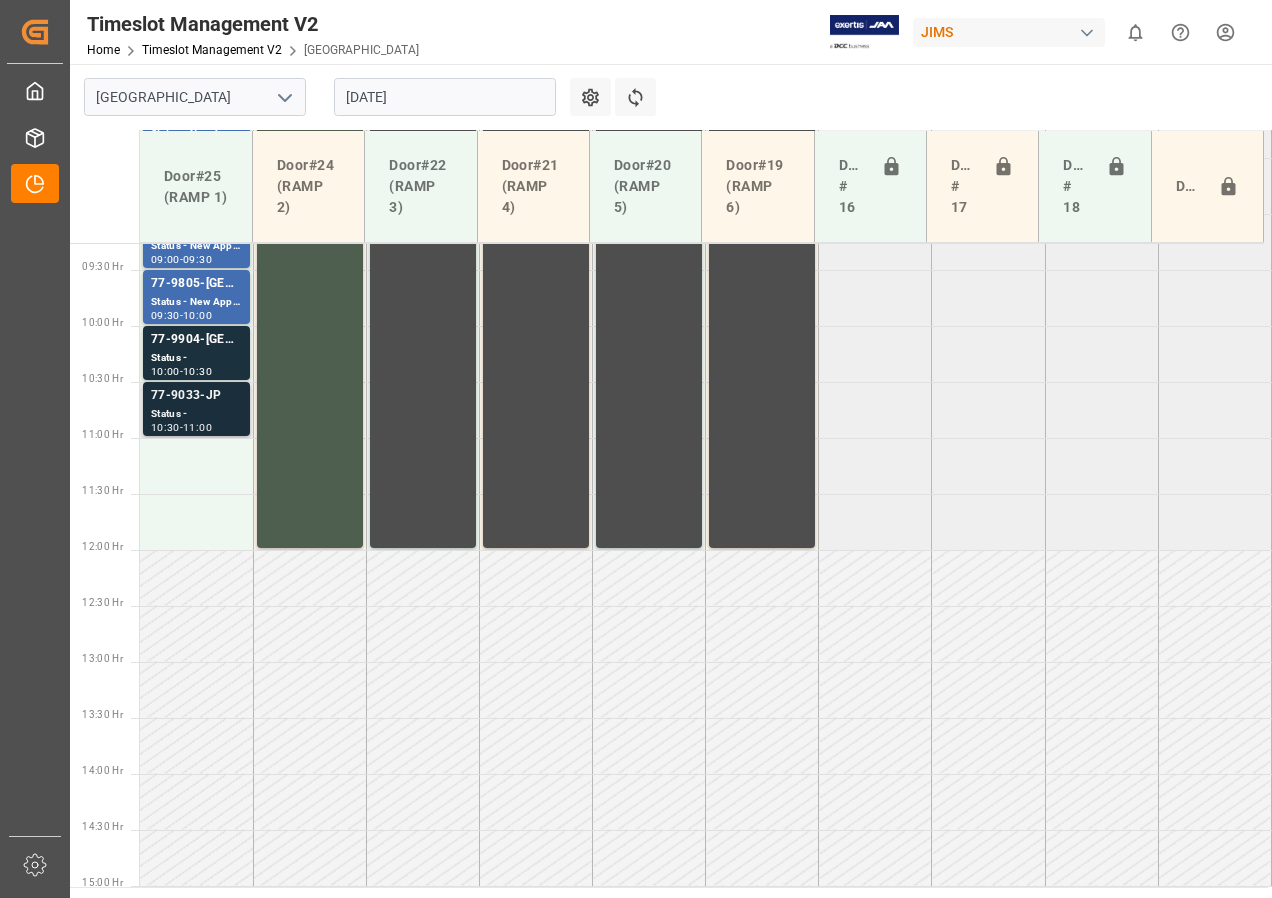 click on "Status -" at bounding box center [196, 414] 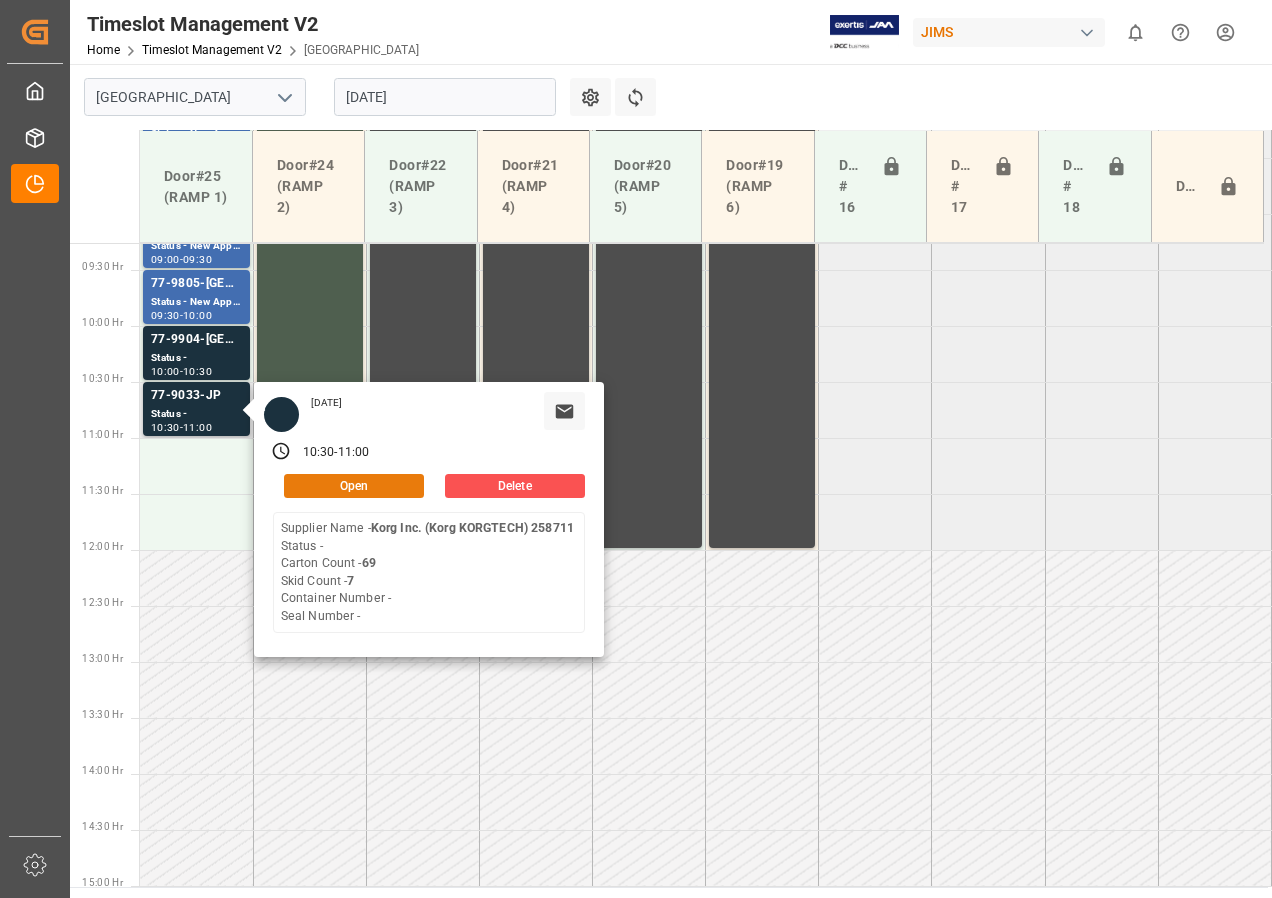 click on "Open" at bounding box center [354, 486] 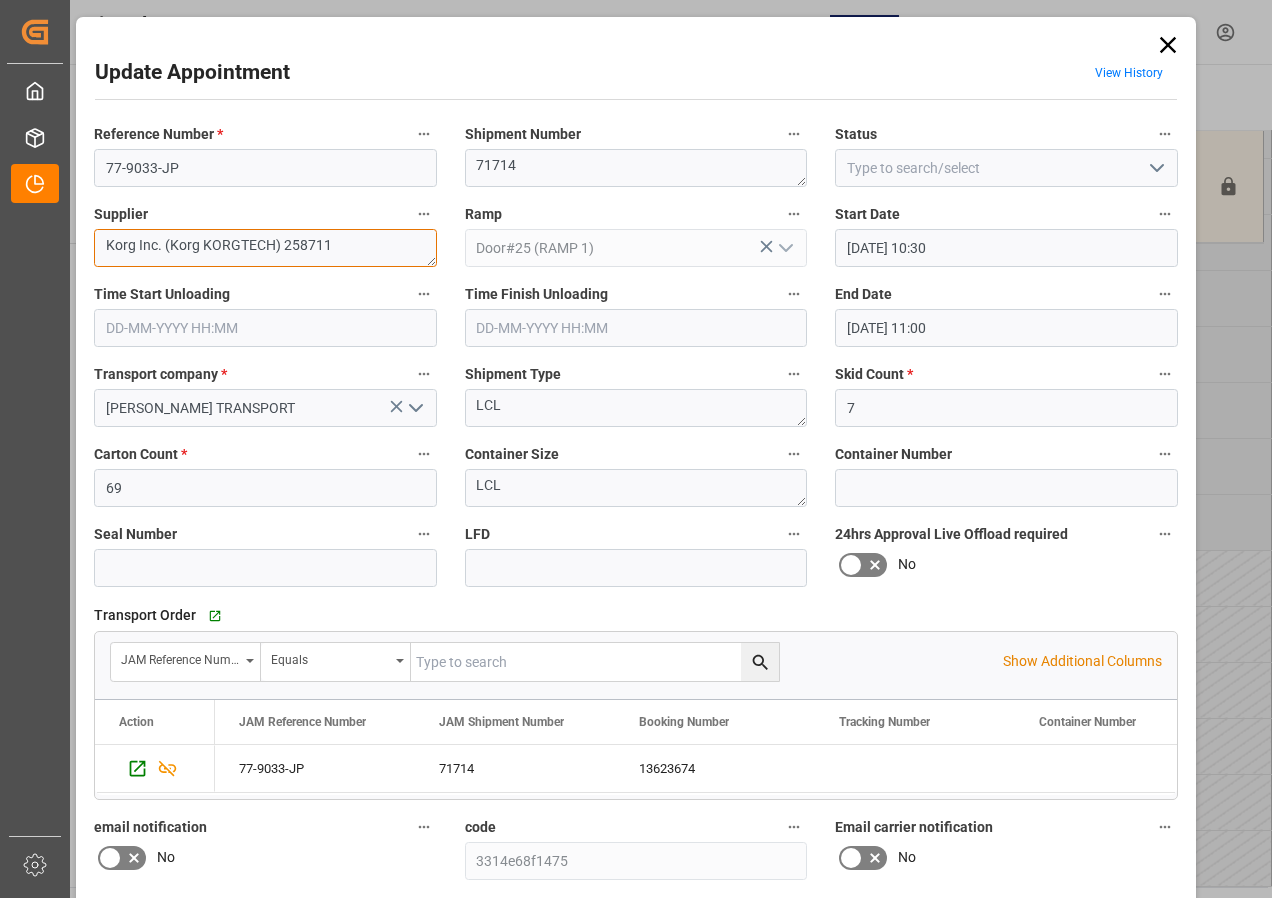 drag, startPoint x: 97, startPoint y: 243, endPoint x: 438, endPoint y: 258, distance: 341.32974 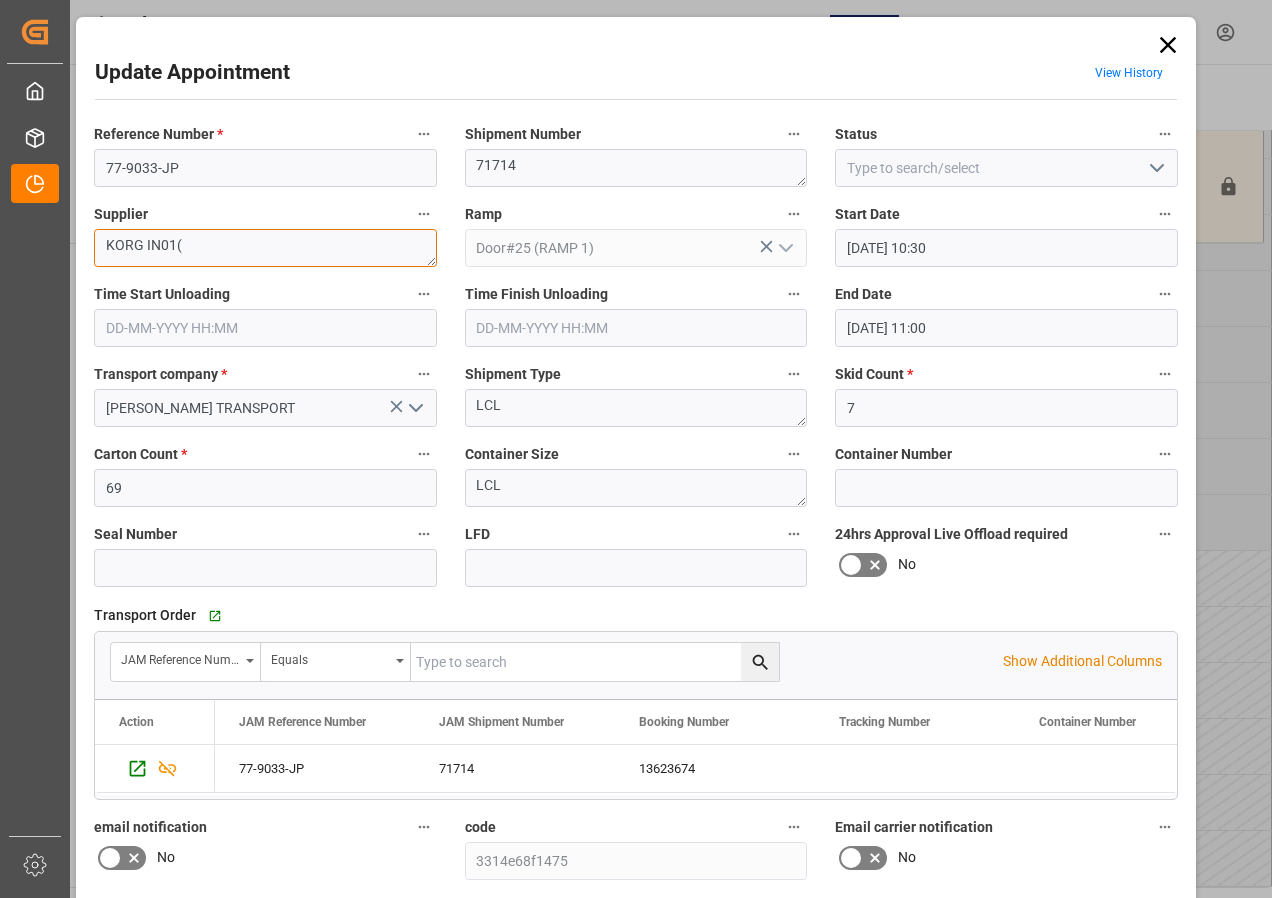 click on "KORG IN01(" at bounding box center [265, 248] 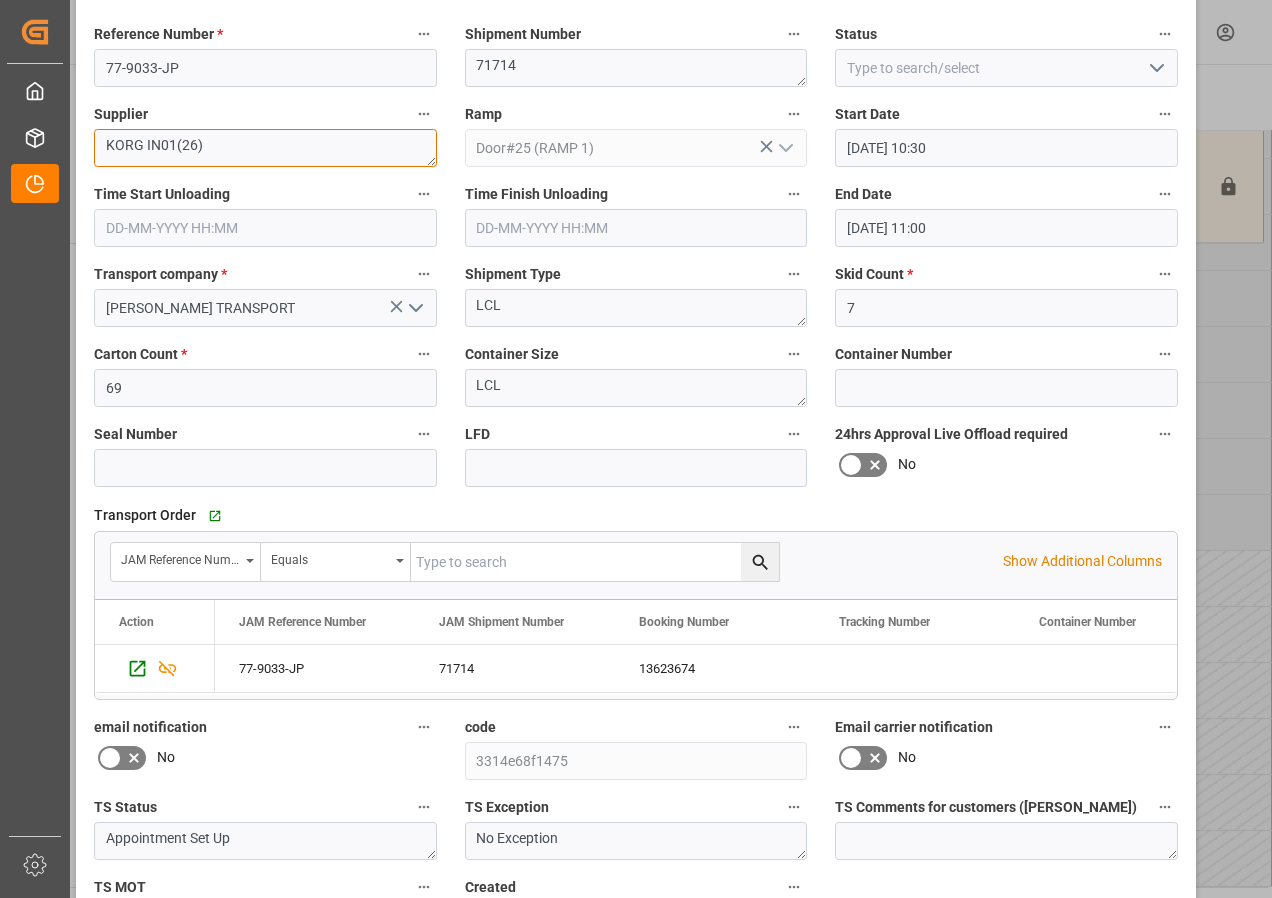 scroll, scrollTop: 244, scrollLeft: 0, axis: vertical 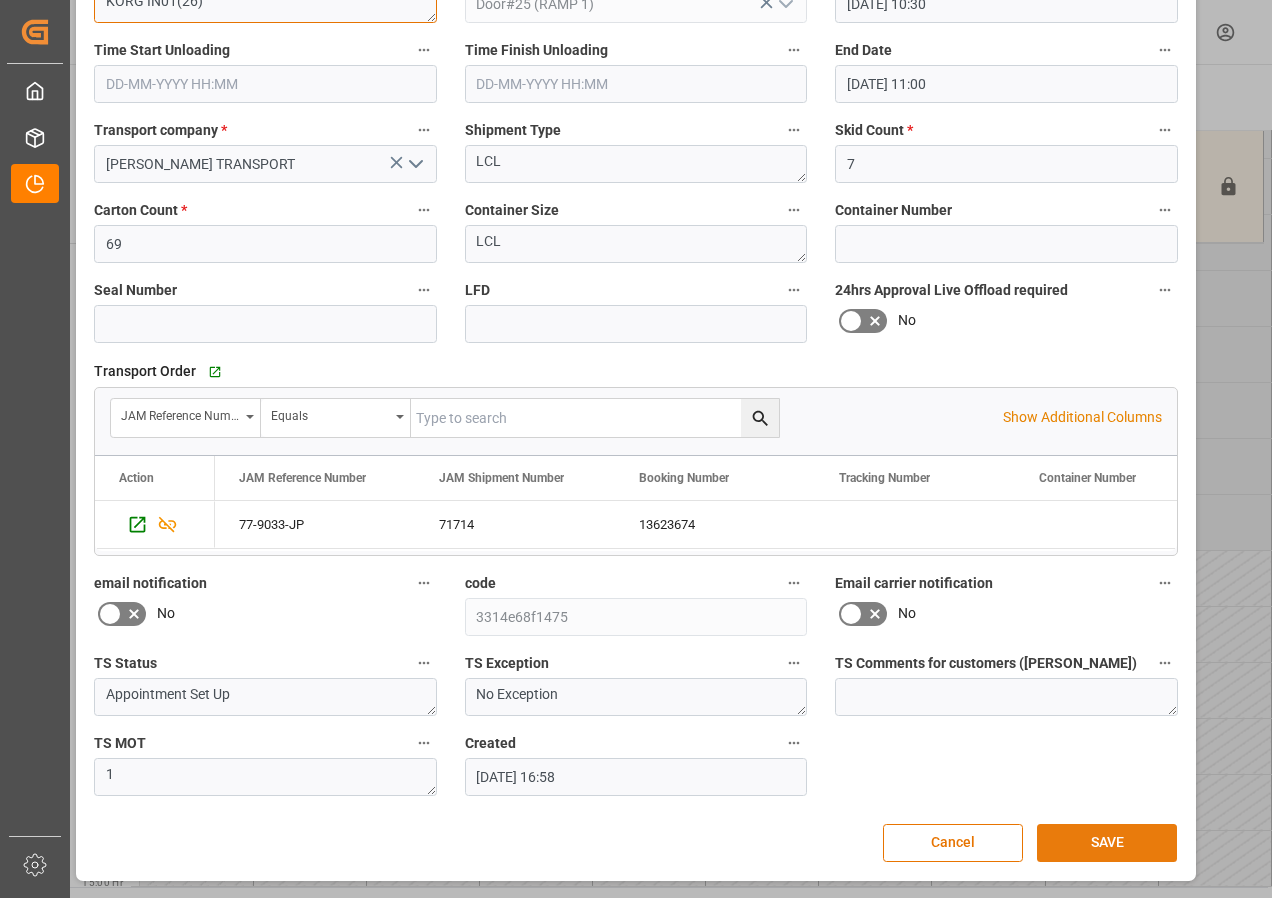 type on "KORG IN01(26)" 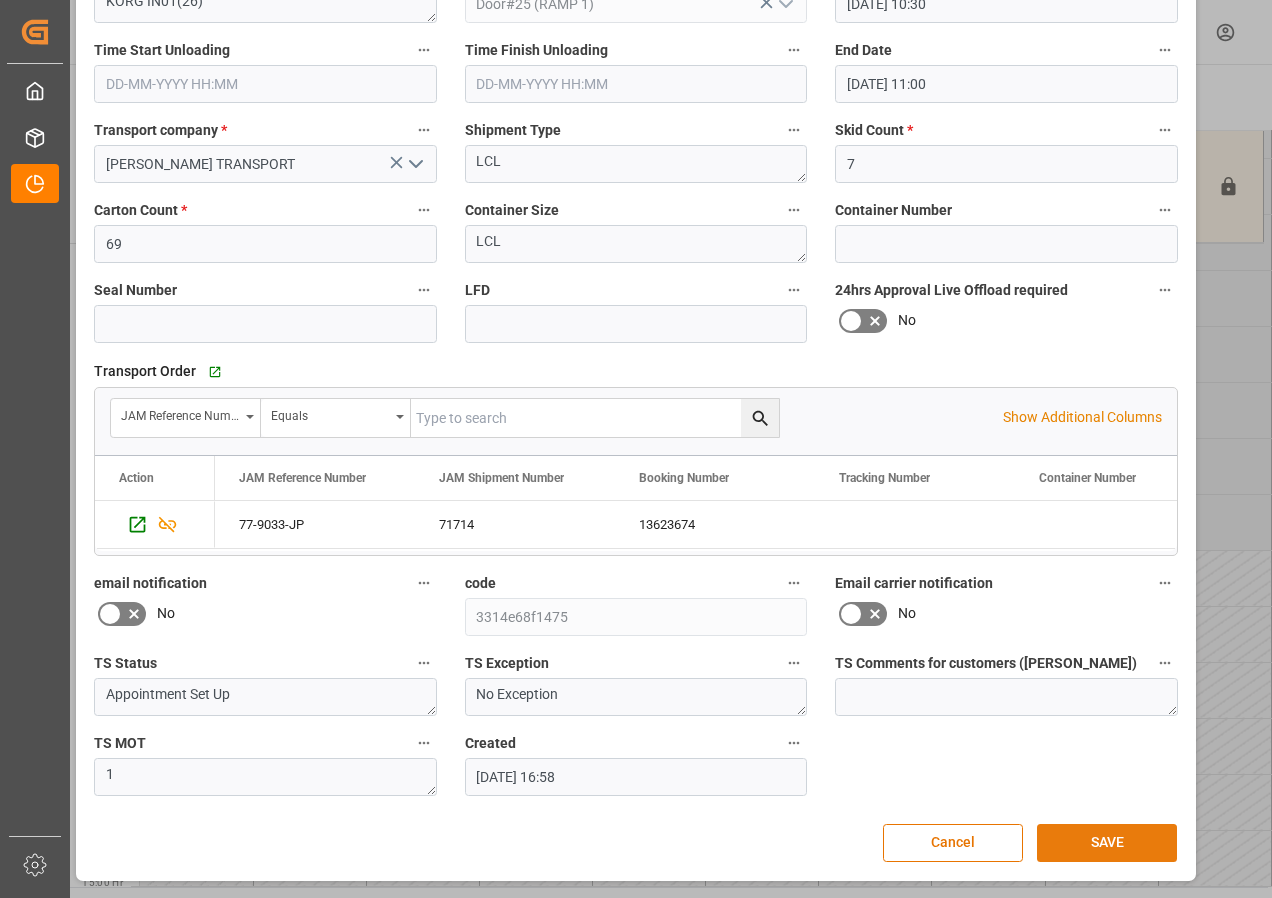 click on "SAVE" at bounding box center [1107, 843] 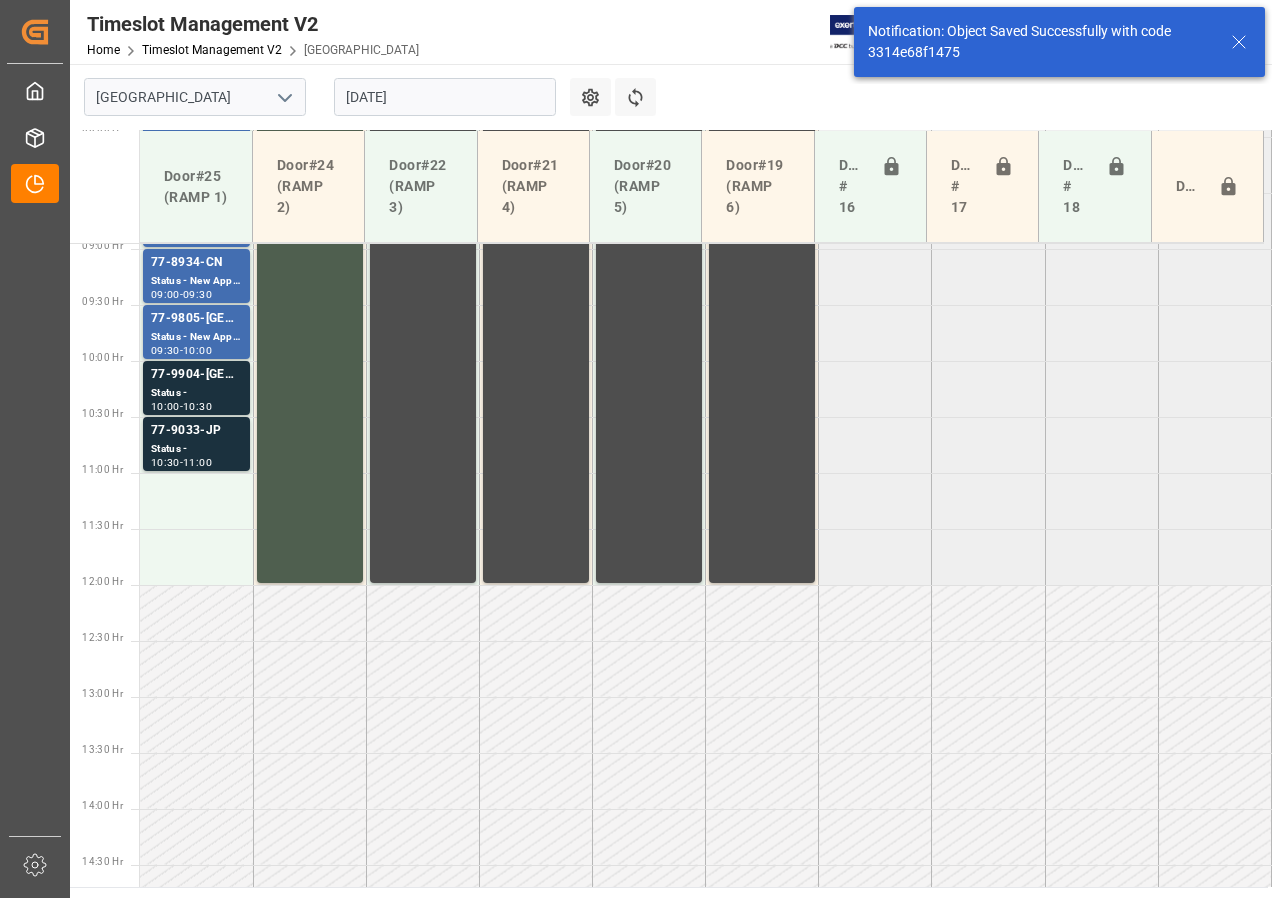 scroll, scrollTop: 1037, scrollLeft: 0, axis: vertical 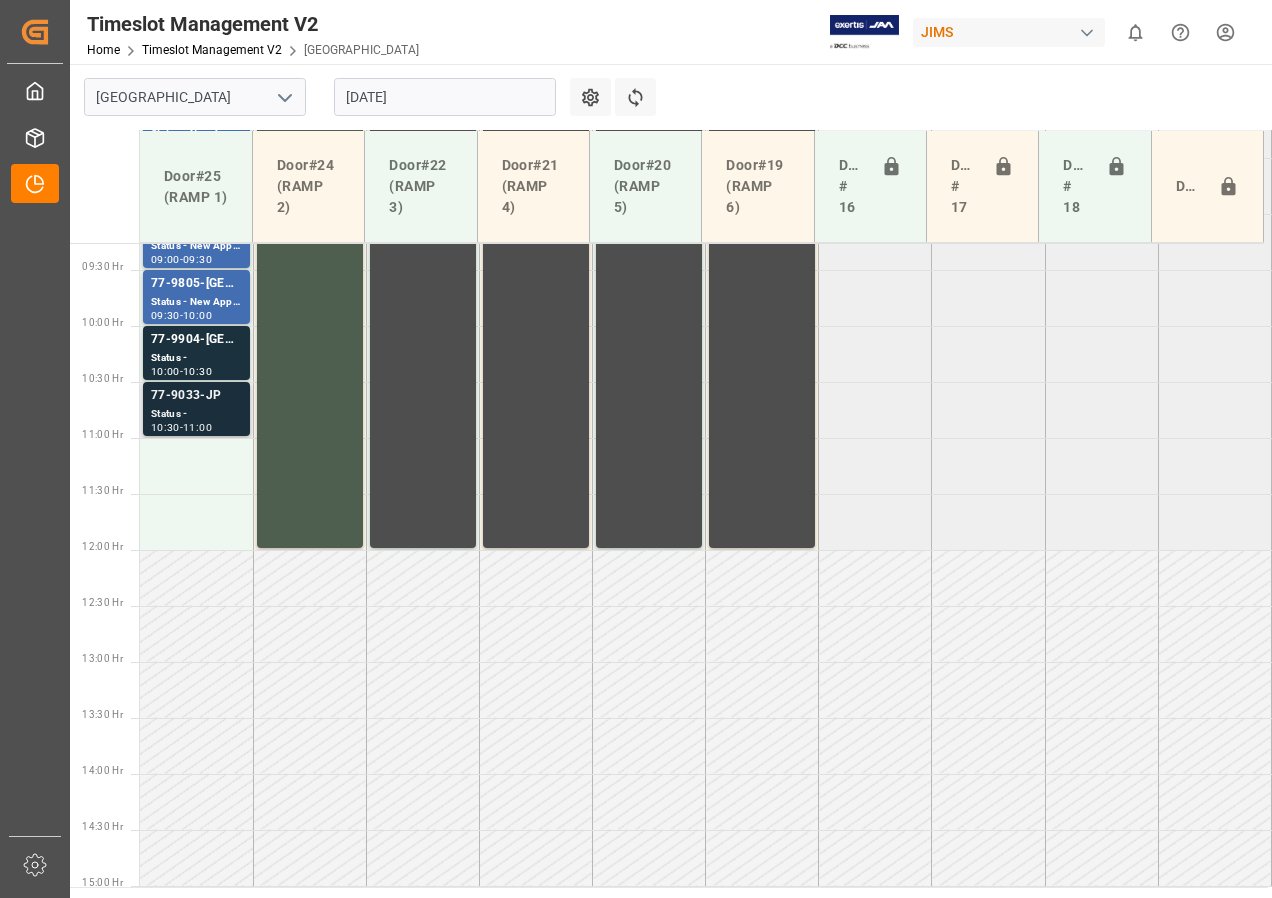 click on "Status -" at bounding box center (196, 414) 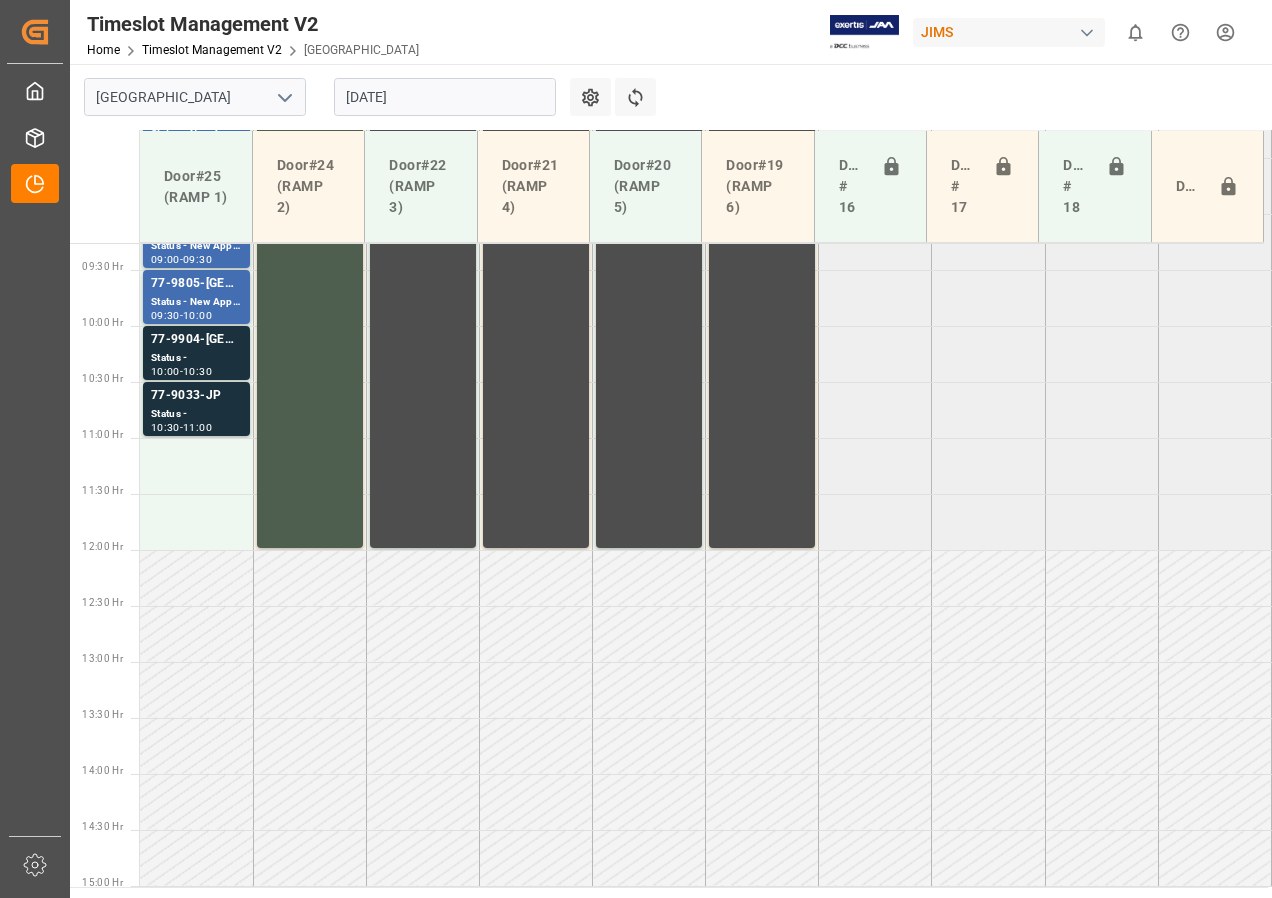 click on "Status -" at bounding box center (196, 358) 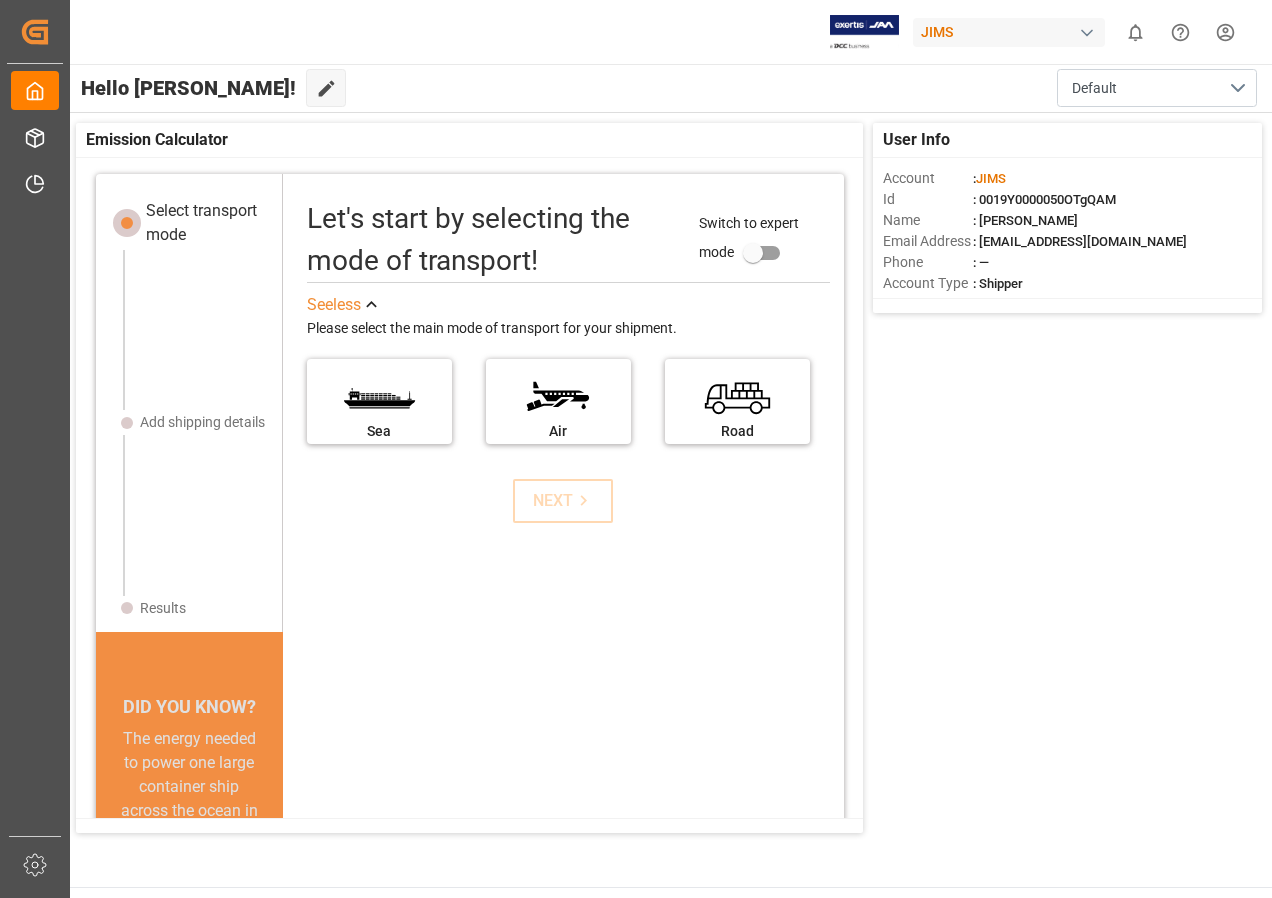 scroll, scrollTop: 0, scrollLeft: 0, axis: both 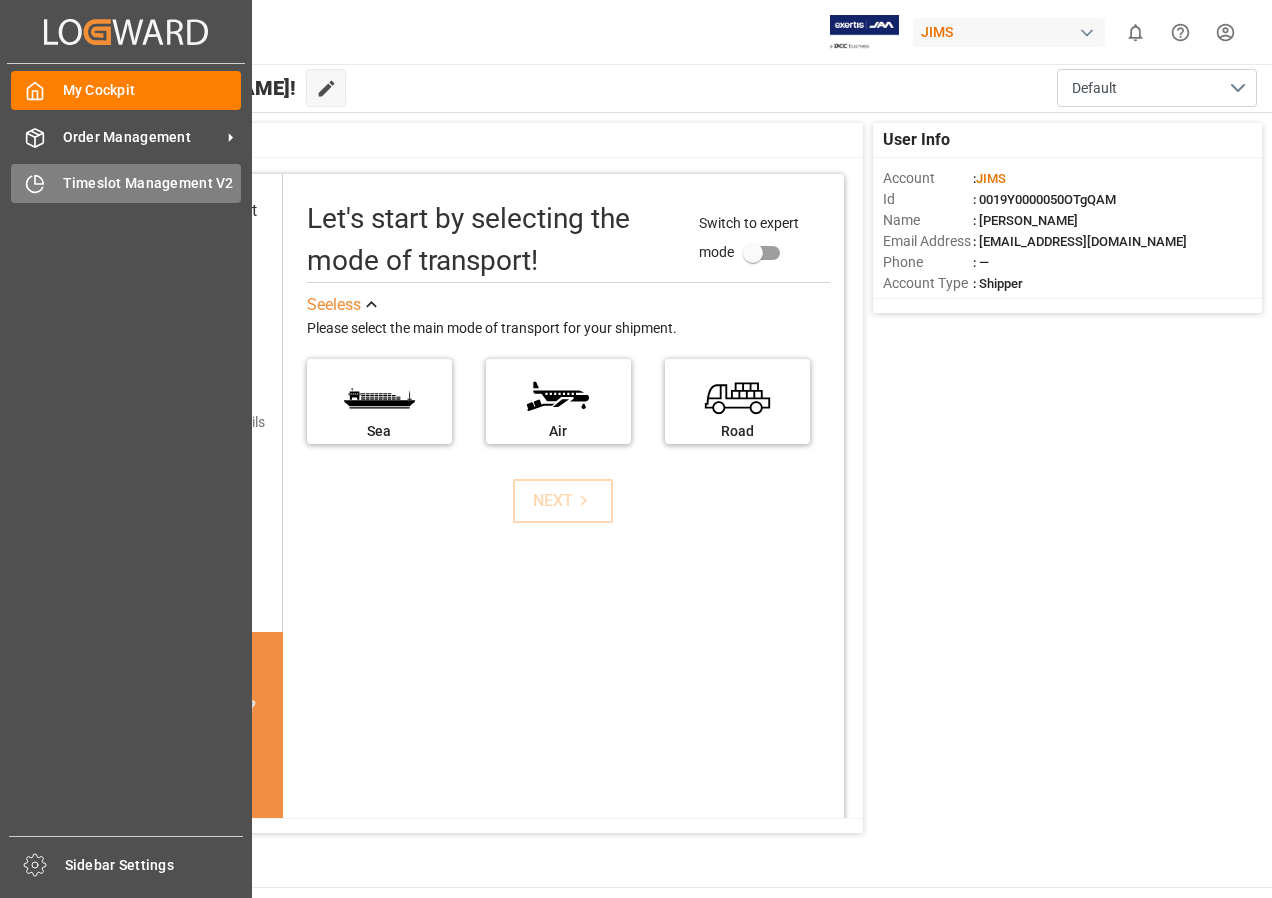click on "Timeslot Management V2" at bounding box center (152, 183) 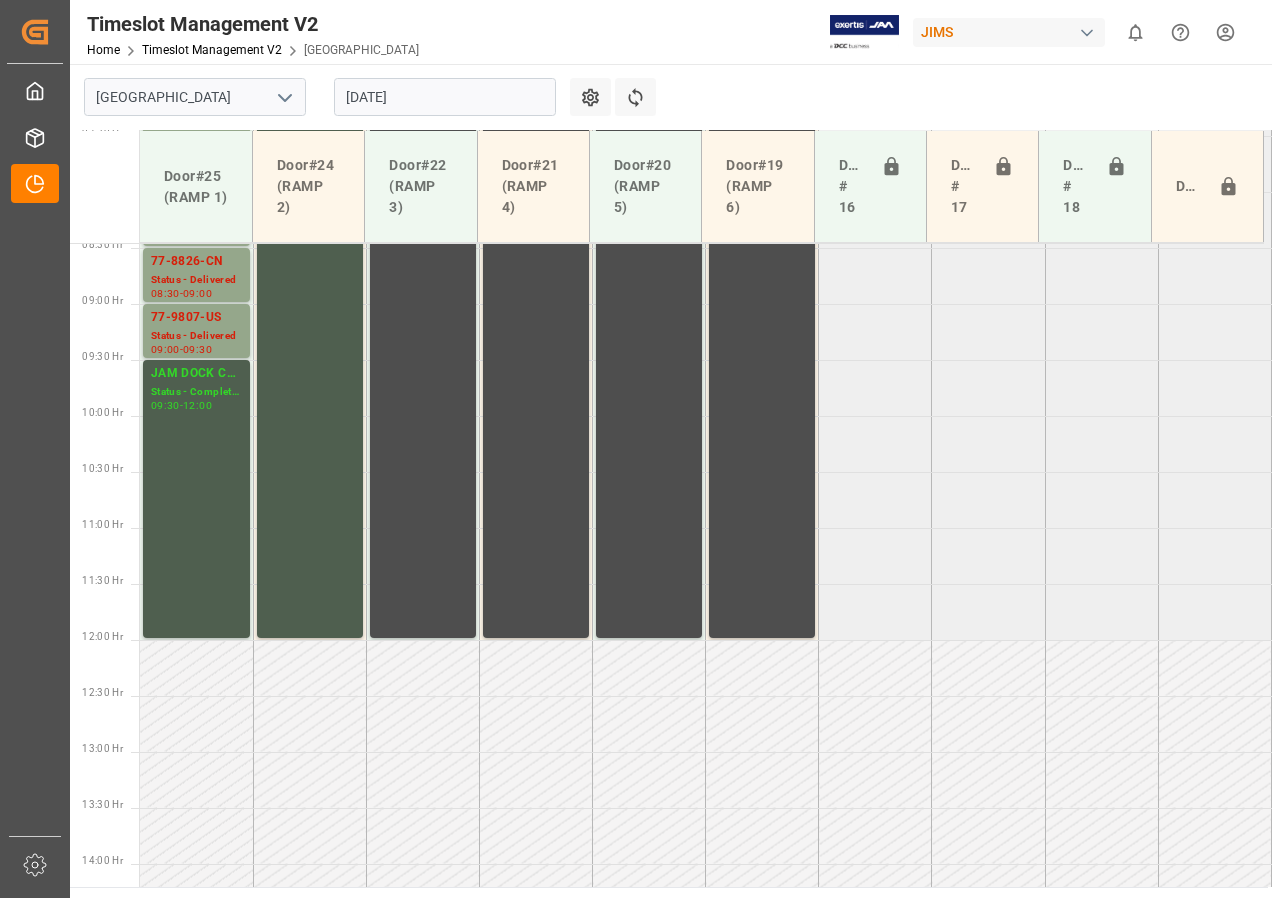 scroll, scrollTop: 785, scrollLeft: 0, axis: vertical 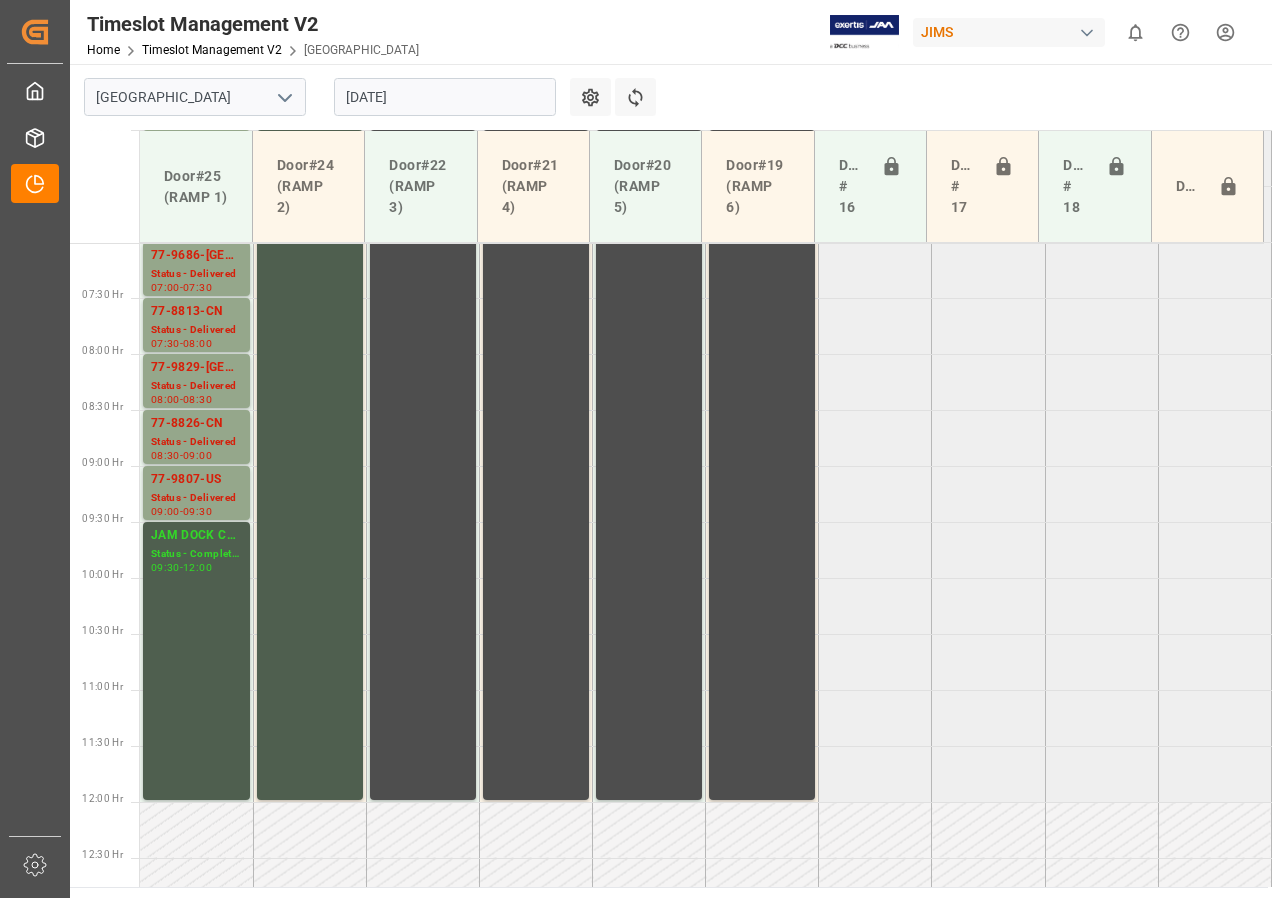 click on "[DATE]" at bounding box center (445, 97) 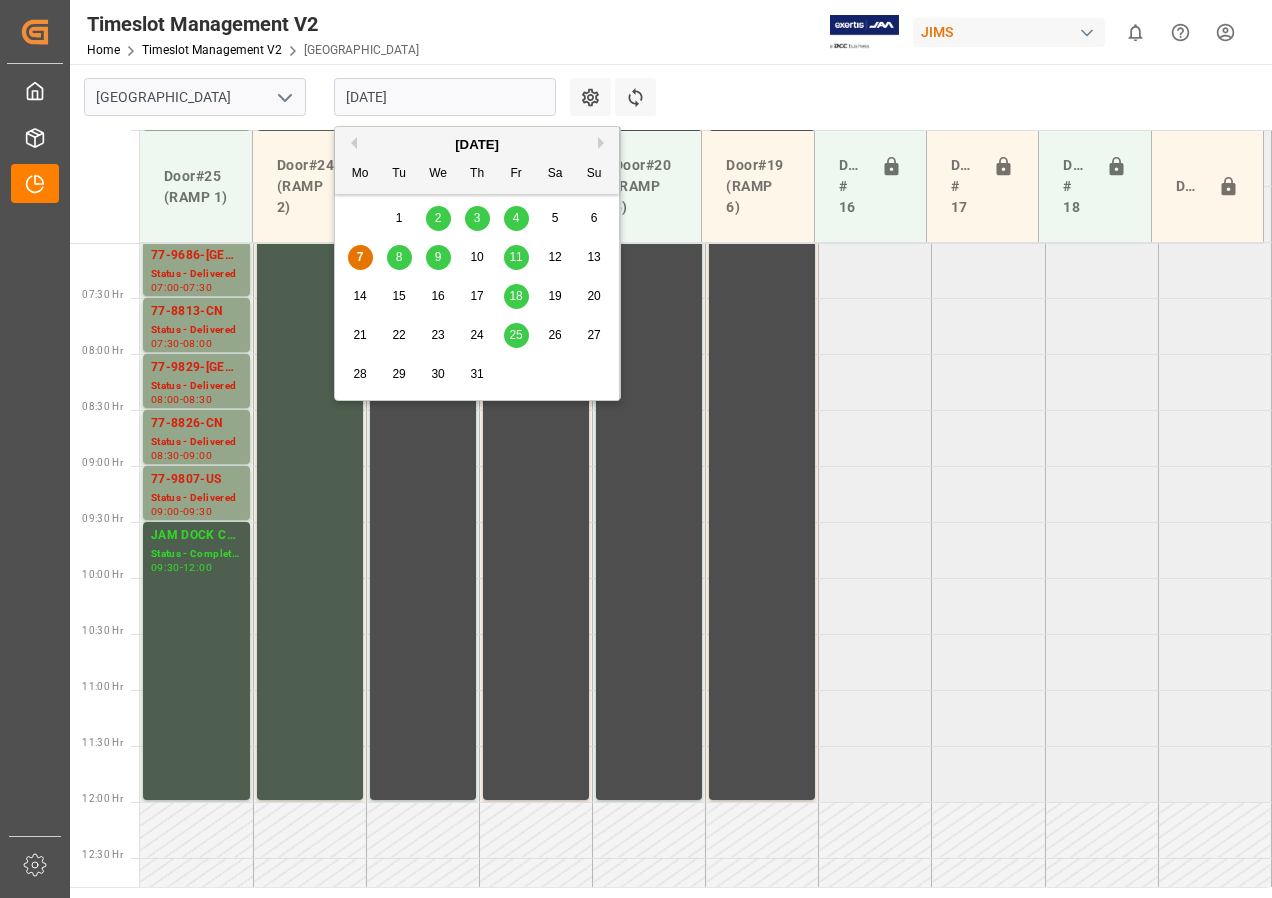 click on "9" at bounding box center (438, 257) 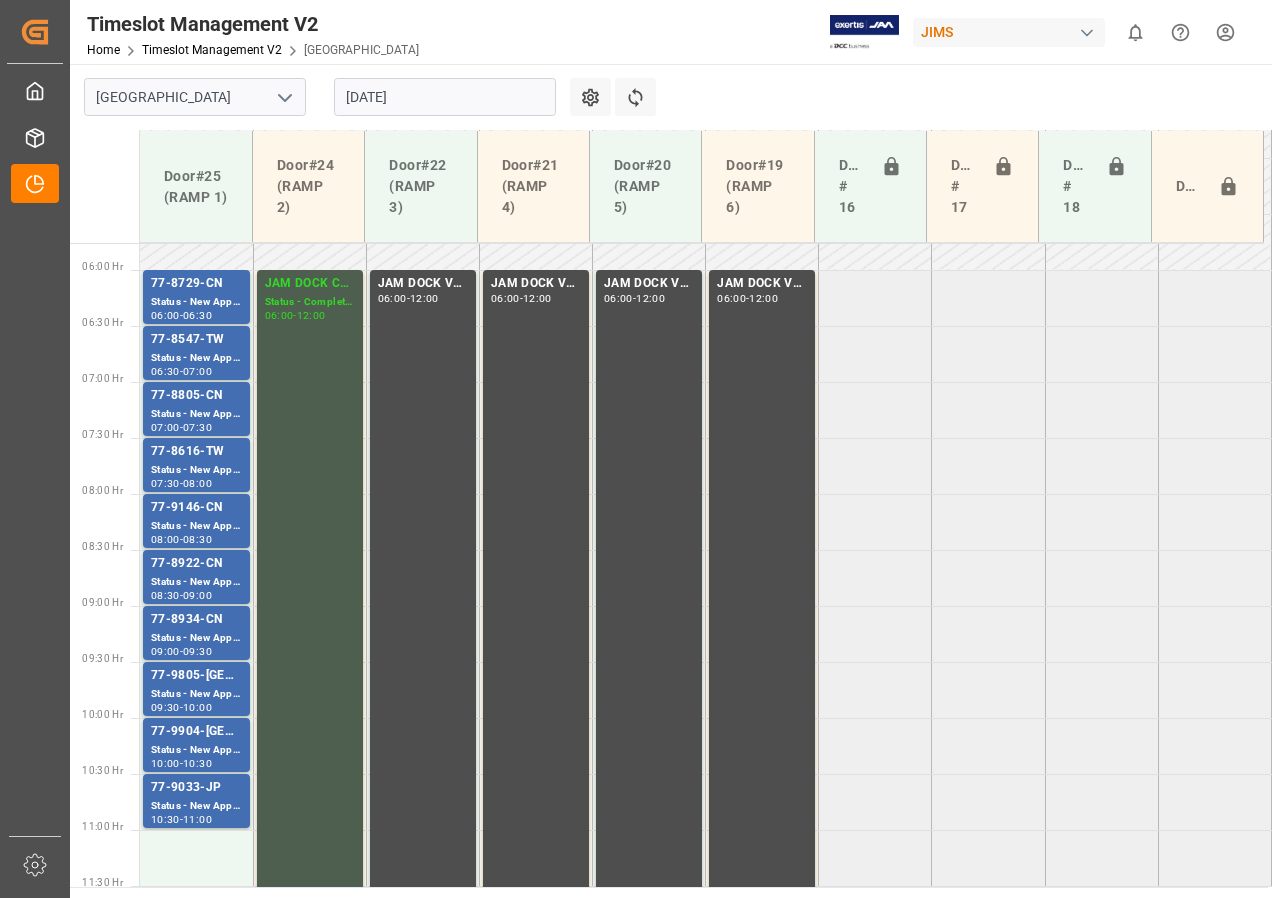 scroll, scrollTop: 644, scrollLeft: 0, axis: vertical 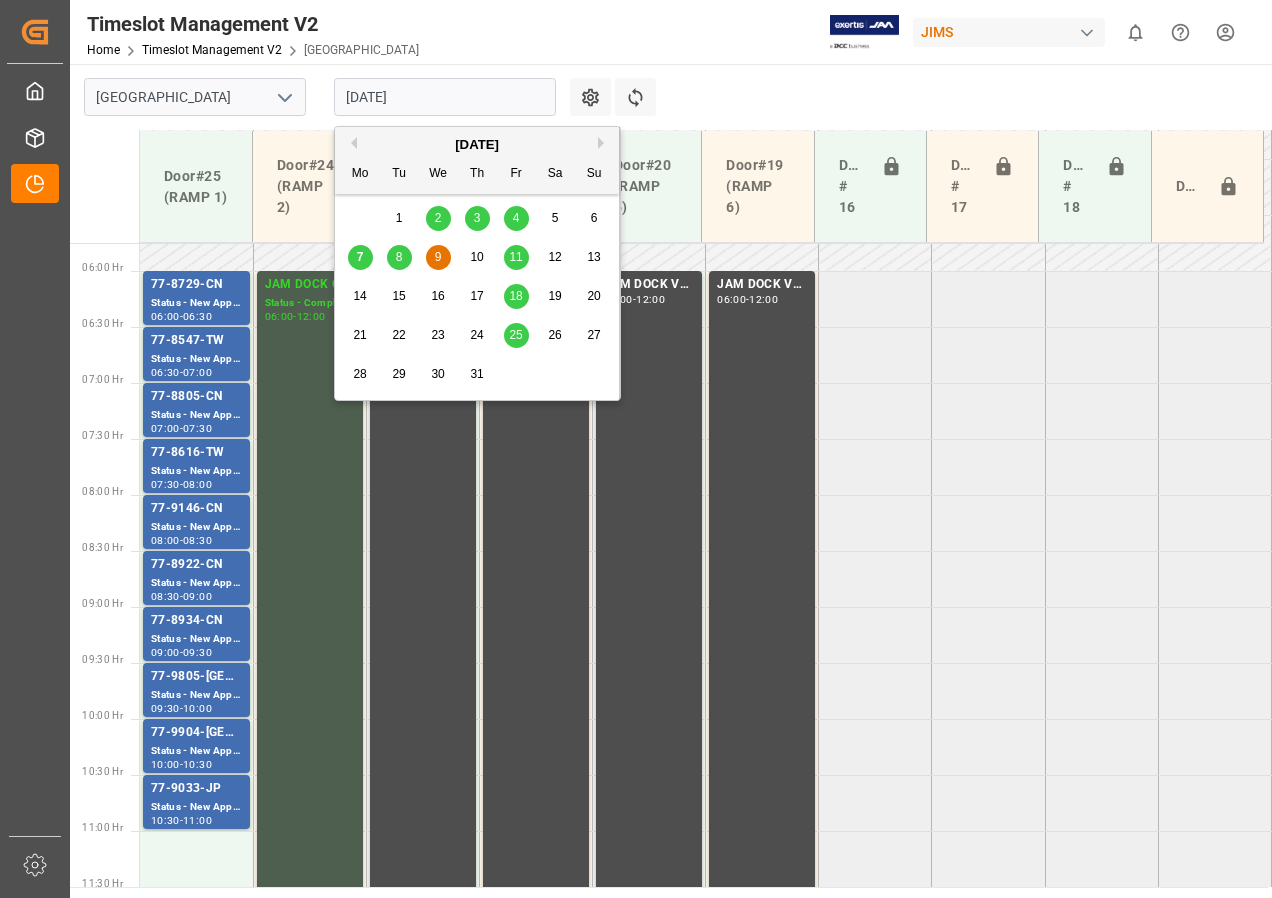 click on "[DATE]" at bounding box center (445, 97) 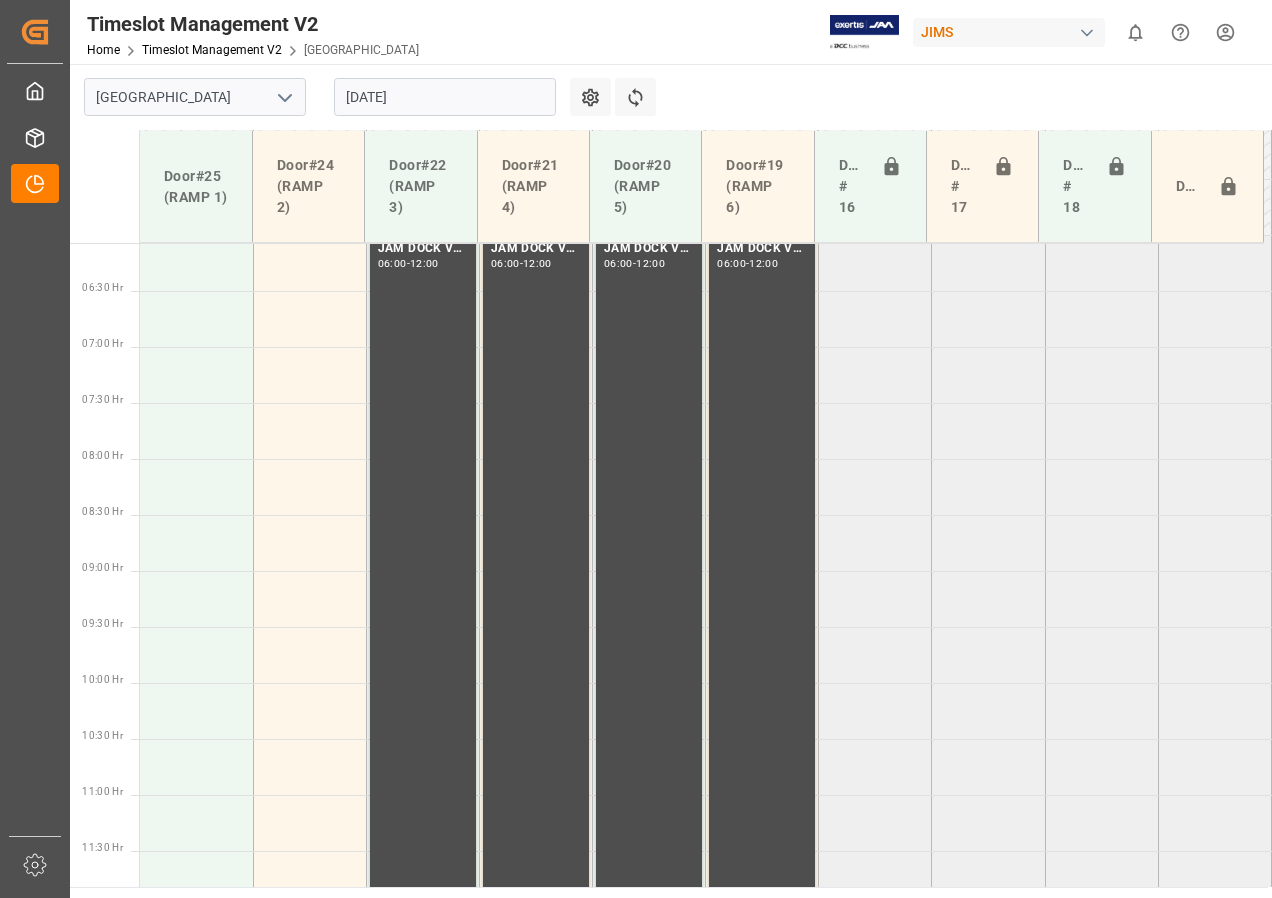 scroll, scrollTop: 585, scrollLeft: 0, axis: vertical 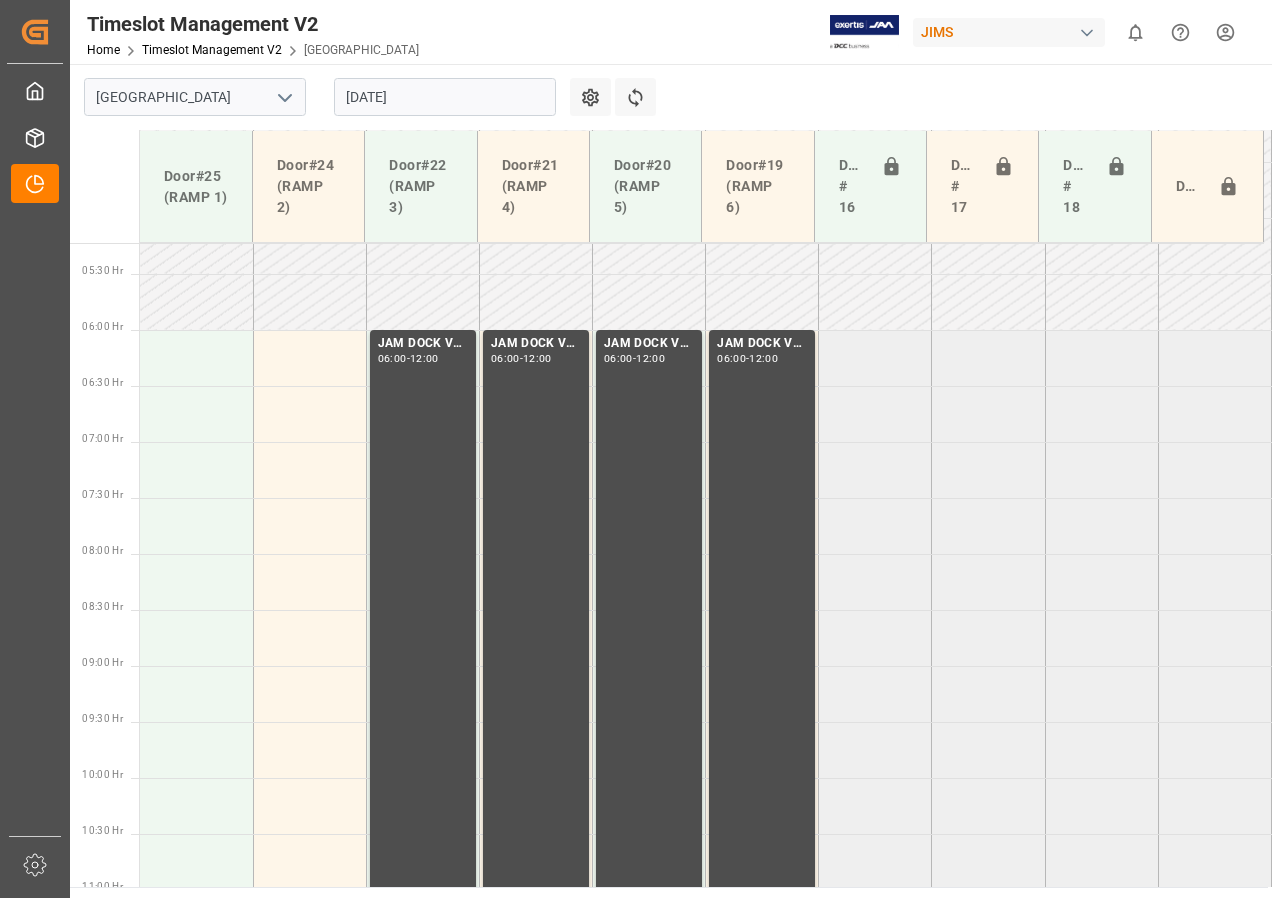 click on "10-07-2025" at bounding box center (445, 97) 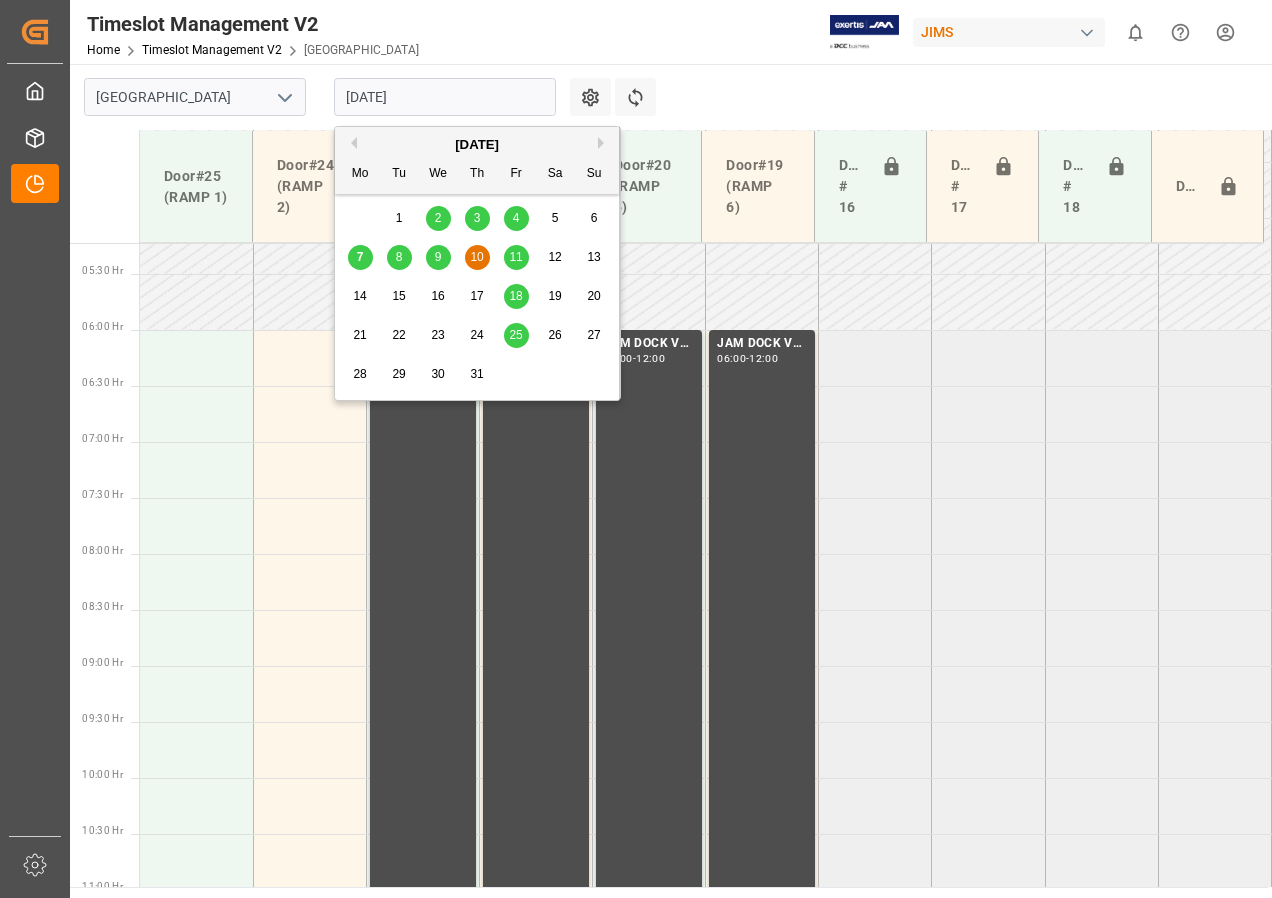 click on "11" at bounding box center (515, 257) 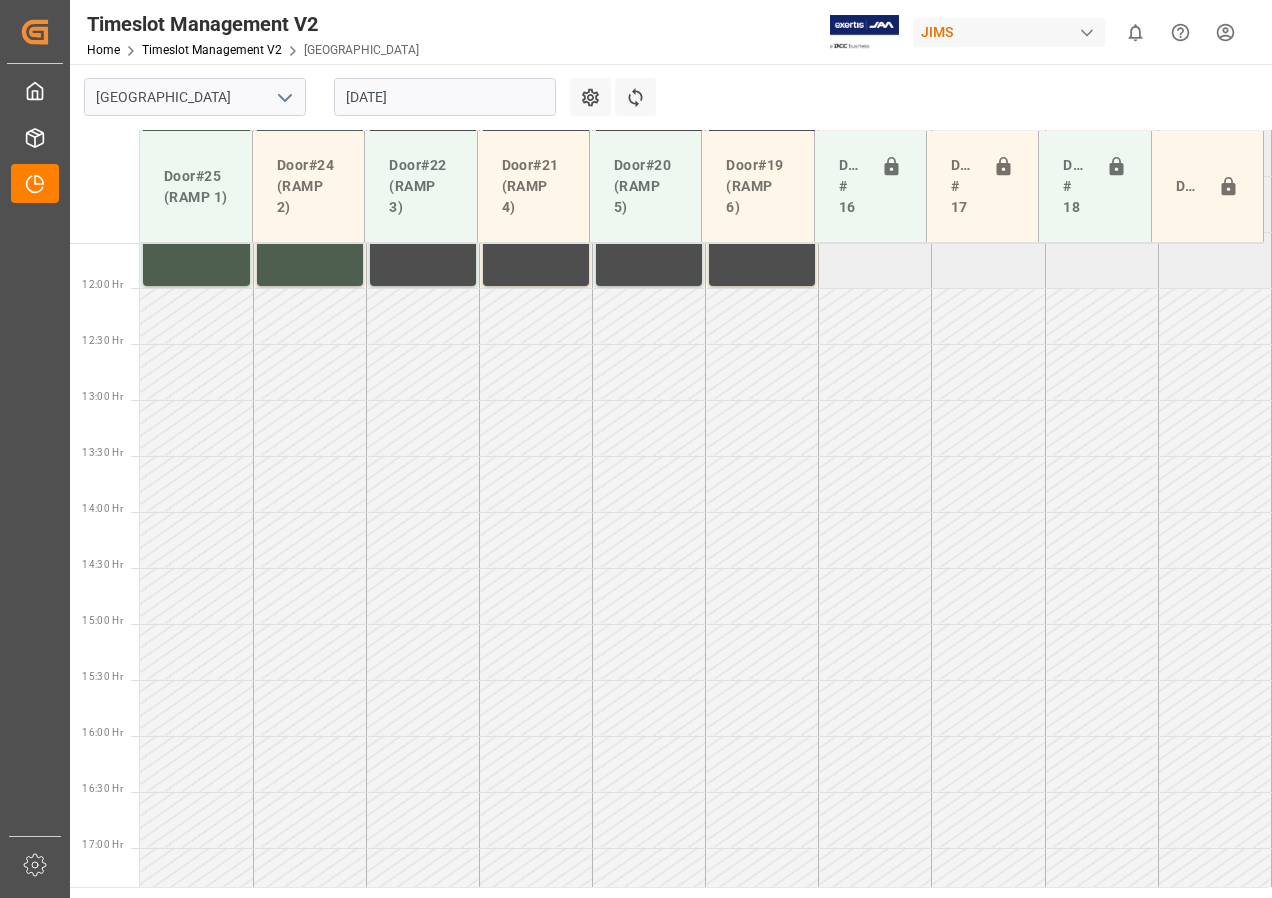 scroll, scrollTop: 1284, scrollLeft: 0, axis: vertical 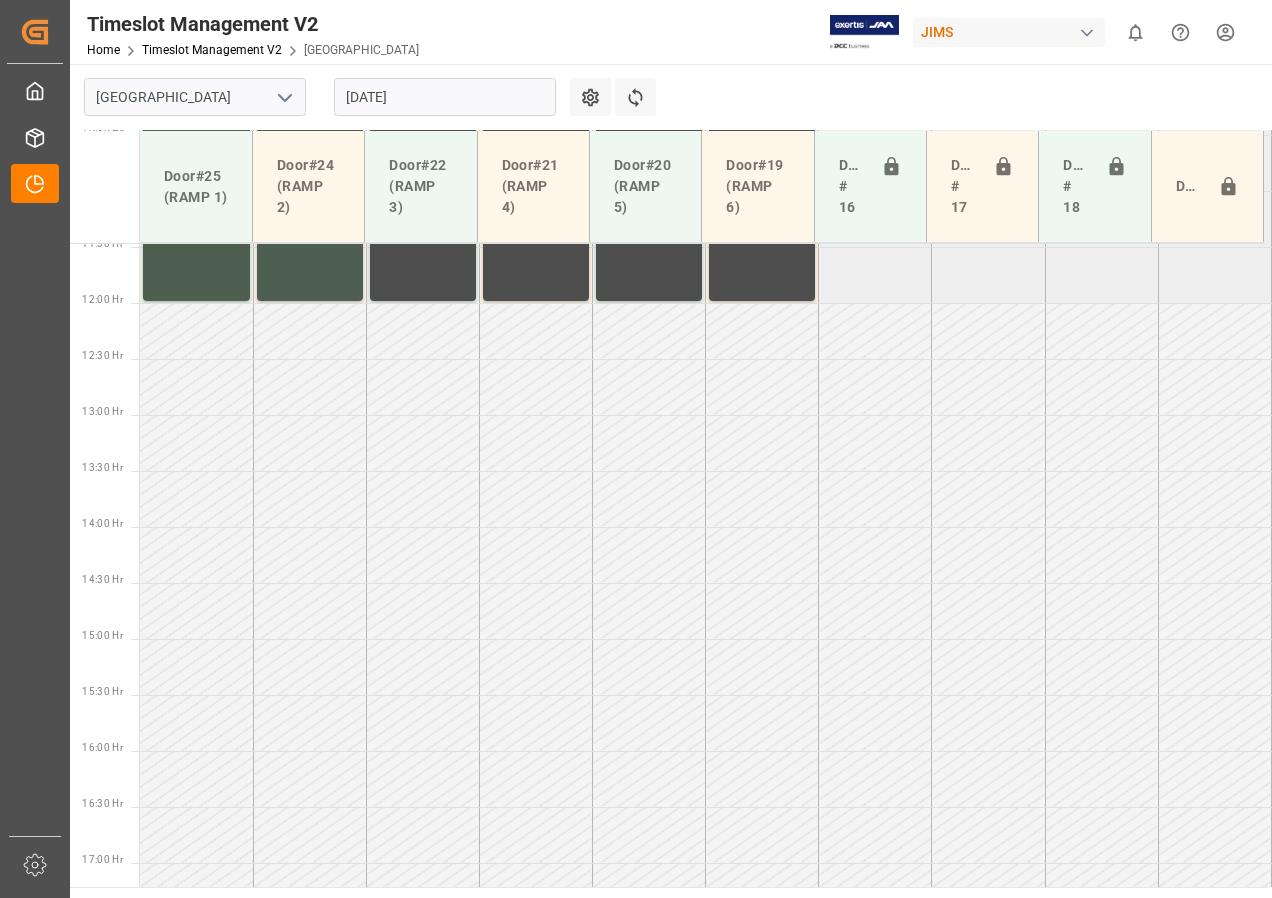 click on "11-07-2025" at bounding box center (445, 97) 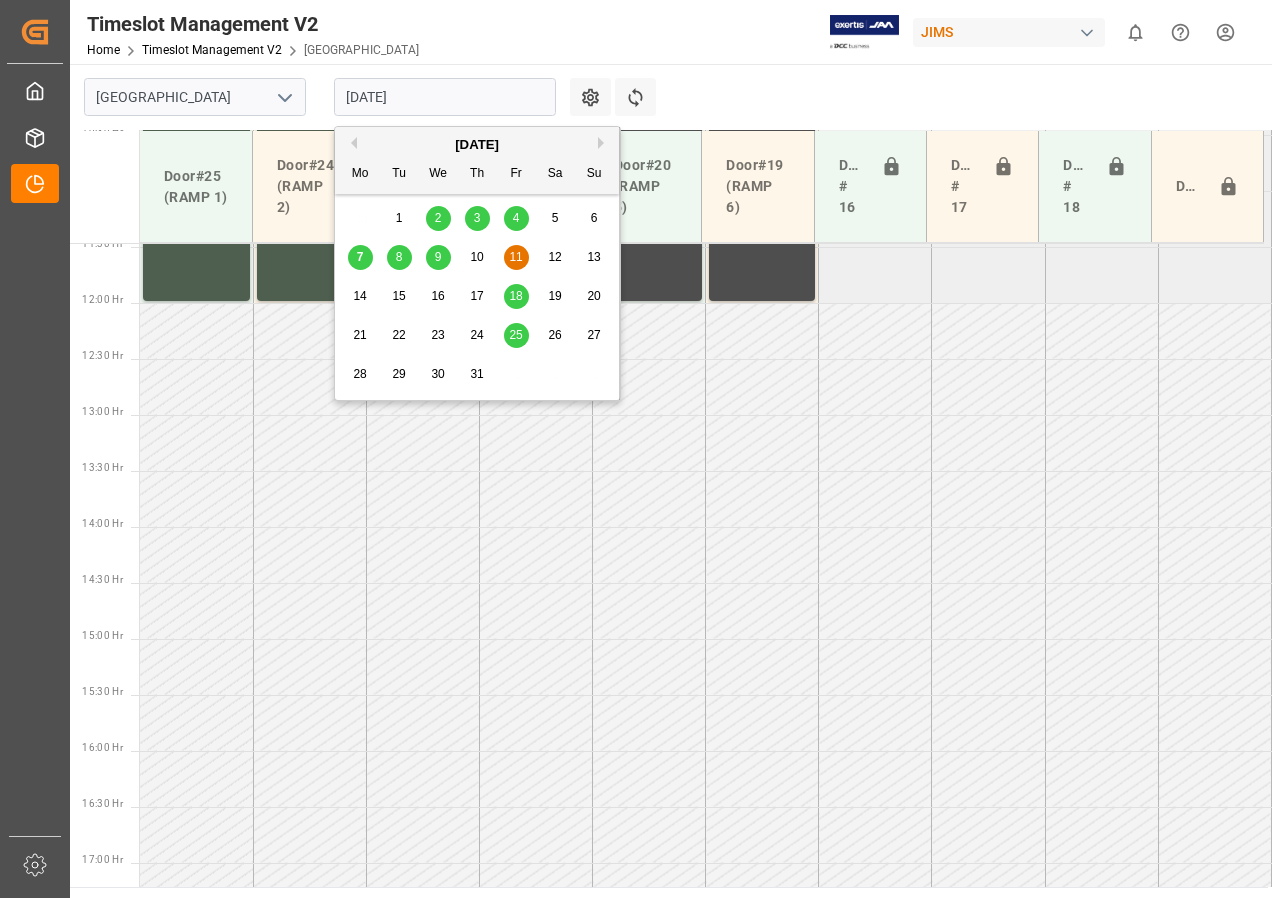 click on "9" at bounding box center (438, 257) 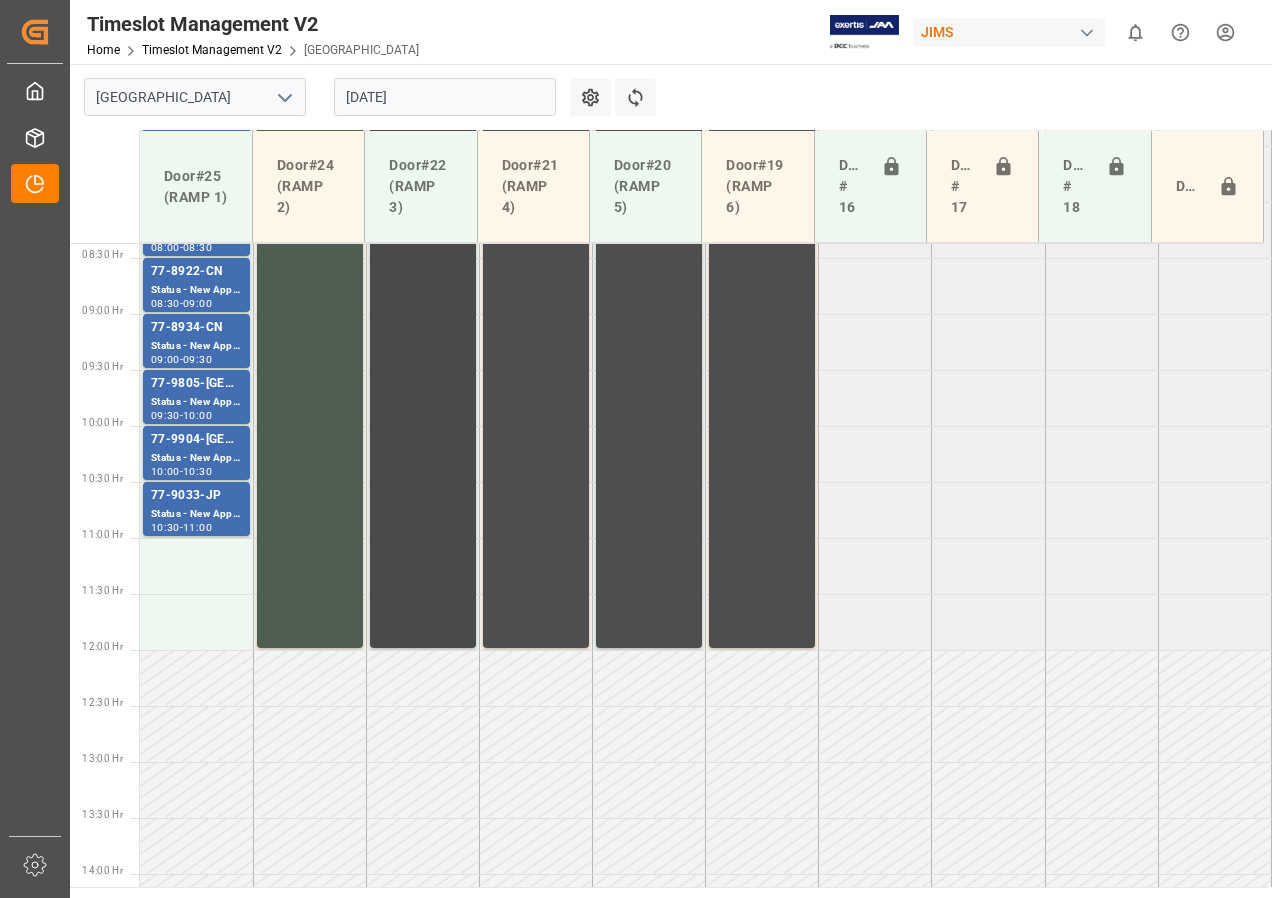 scroll, scrollTop: 835, scrollLeft: 0, axis: vertical 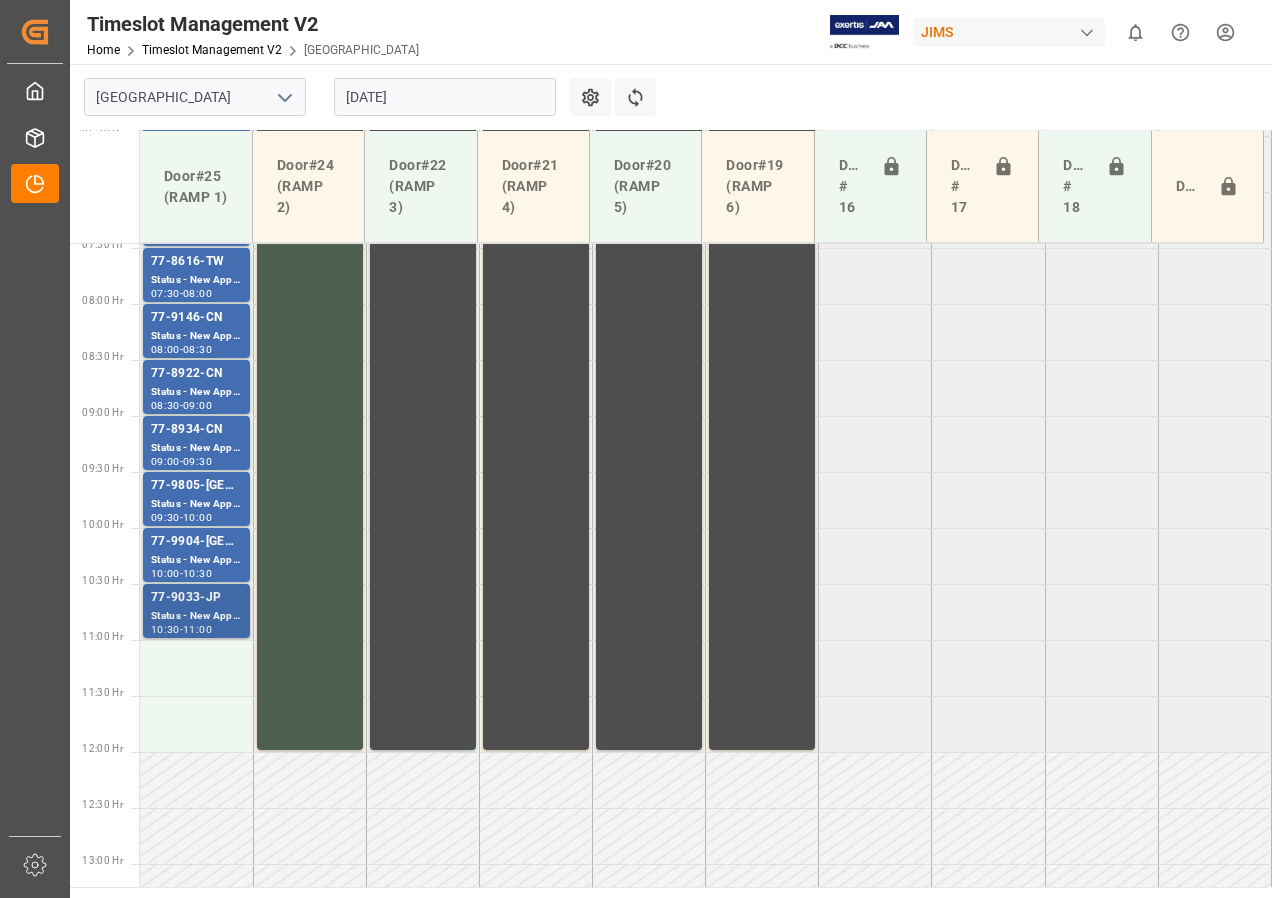 click on "Status - New Appointment" at bounding box center [196, 616] 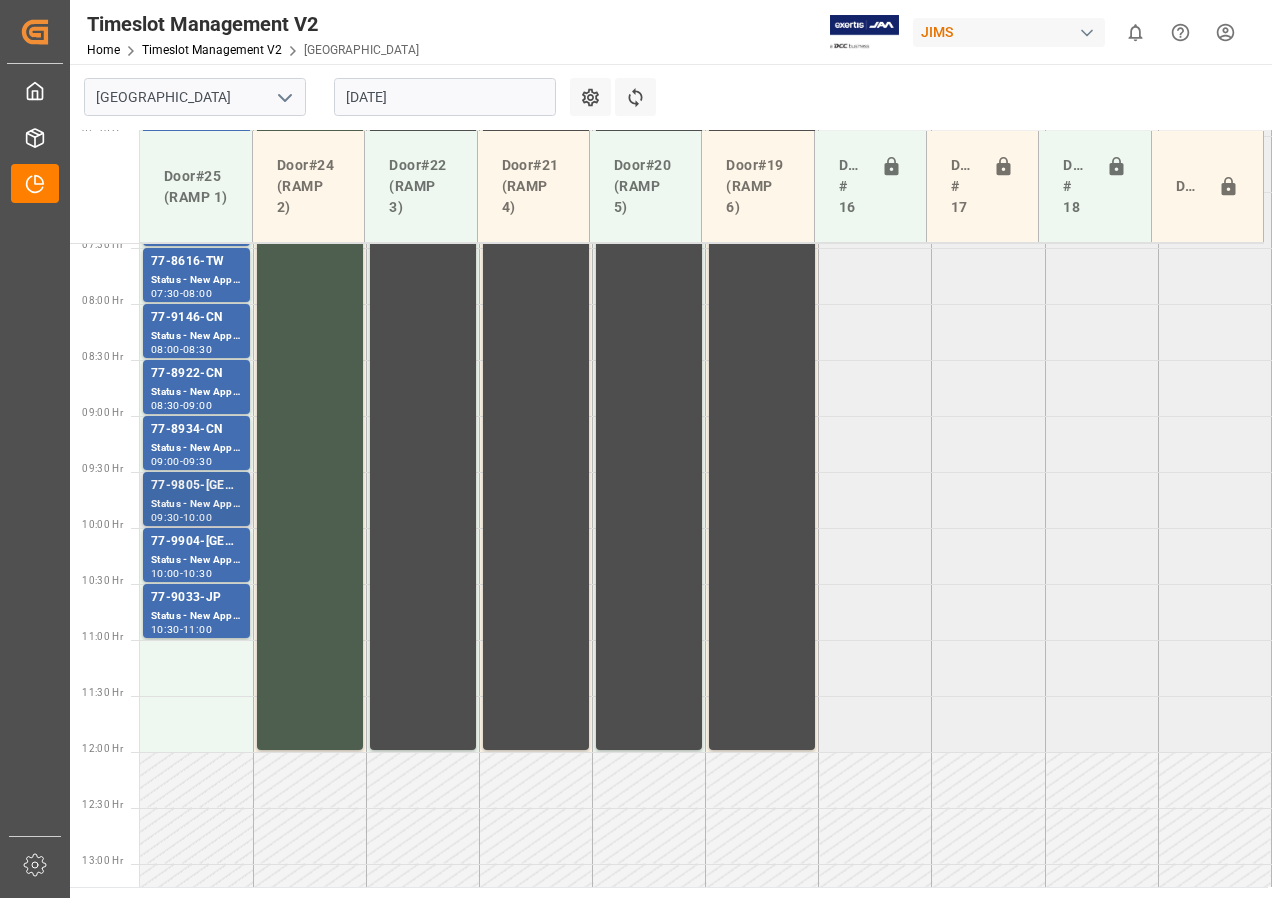 click on "Status - New Appointment" at bounding box center [196, 504] 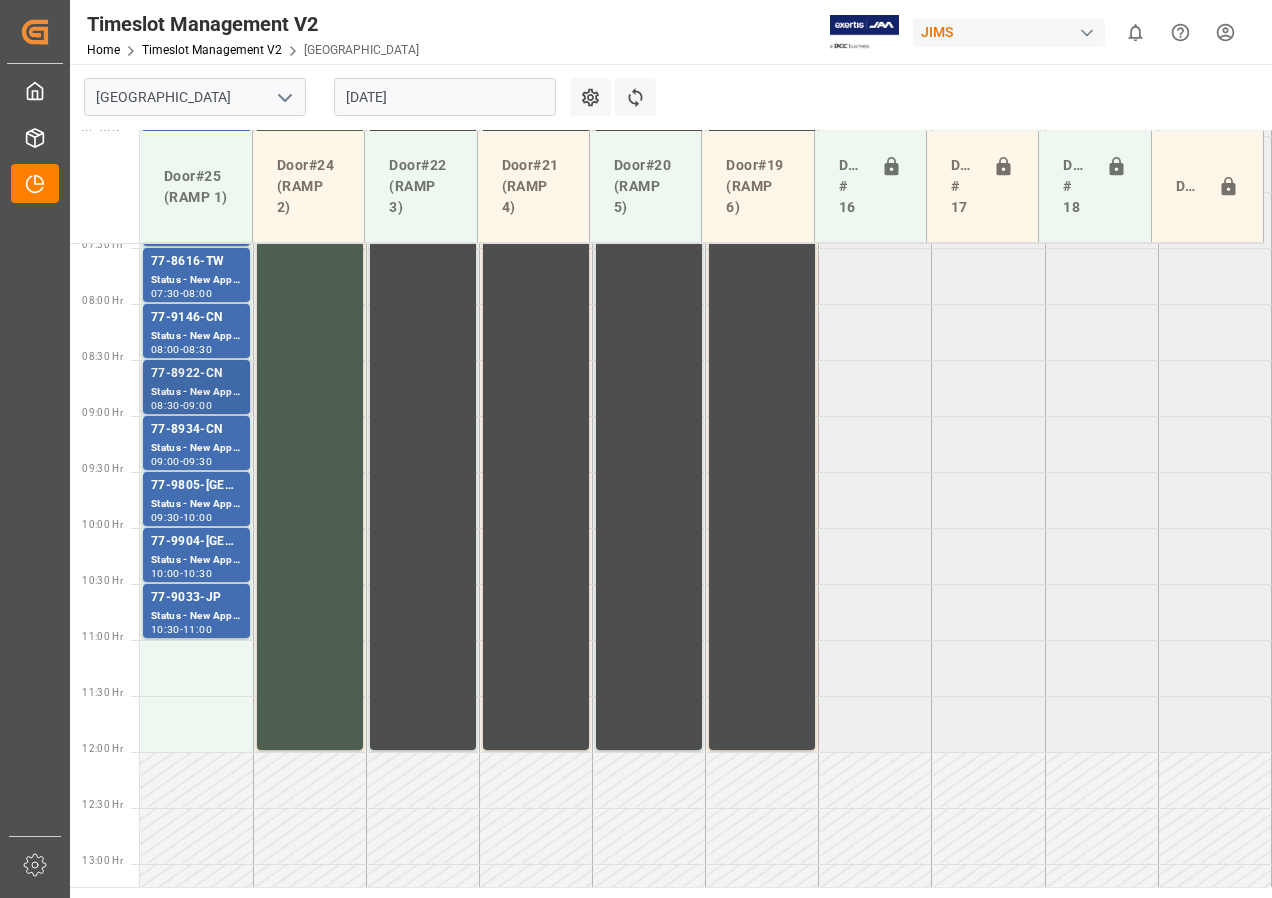 click on "Status - New Appointment" at bounding box center [196, 392] 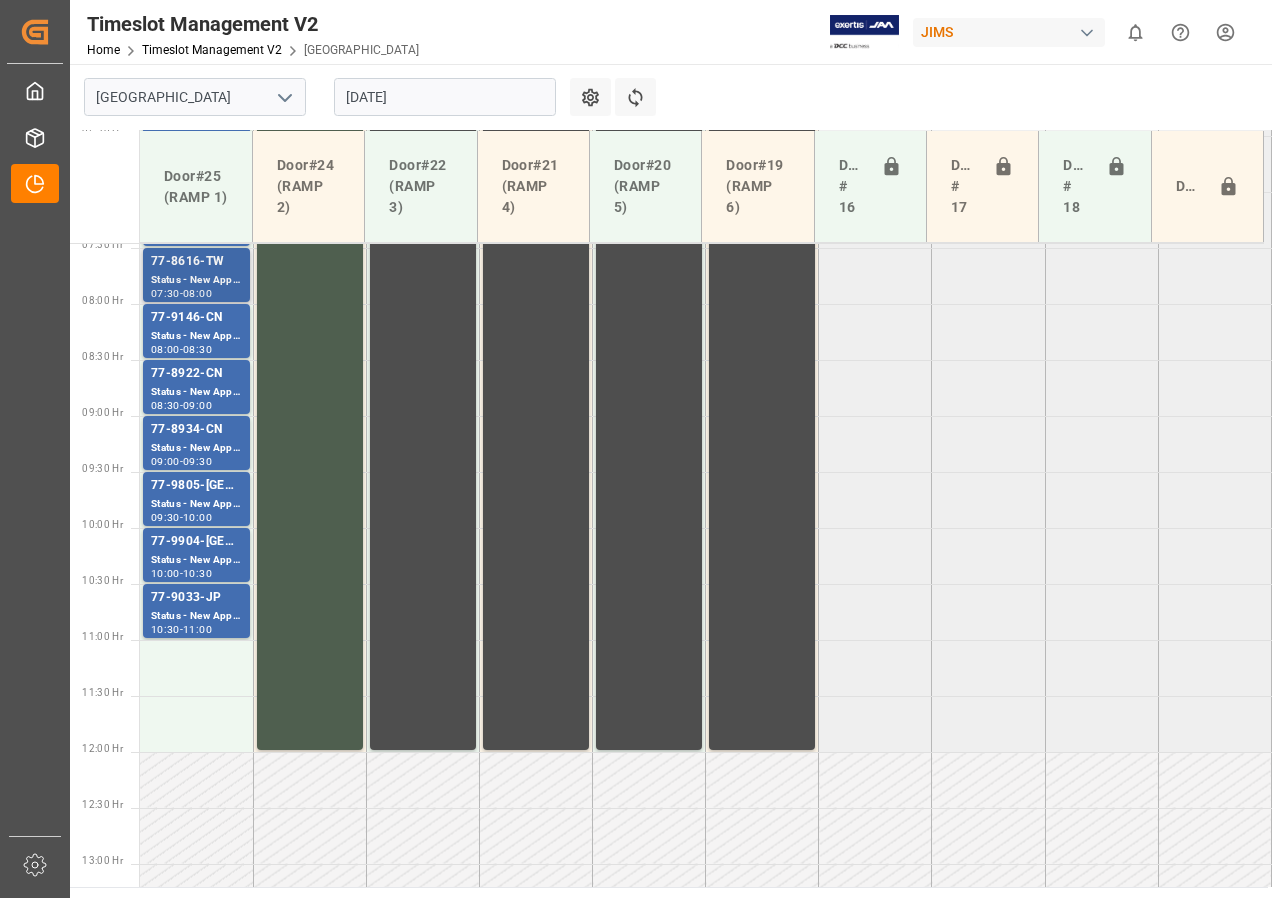 click on "-" at bounding box center (181, 293) 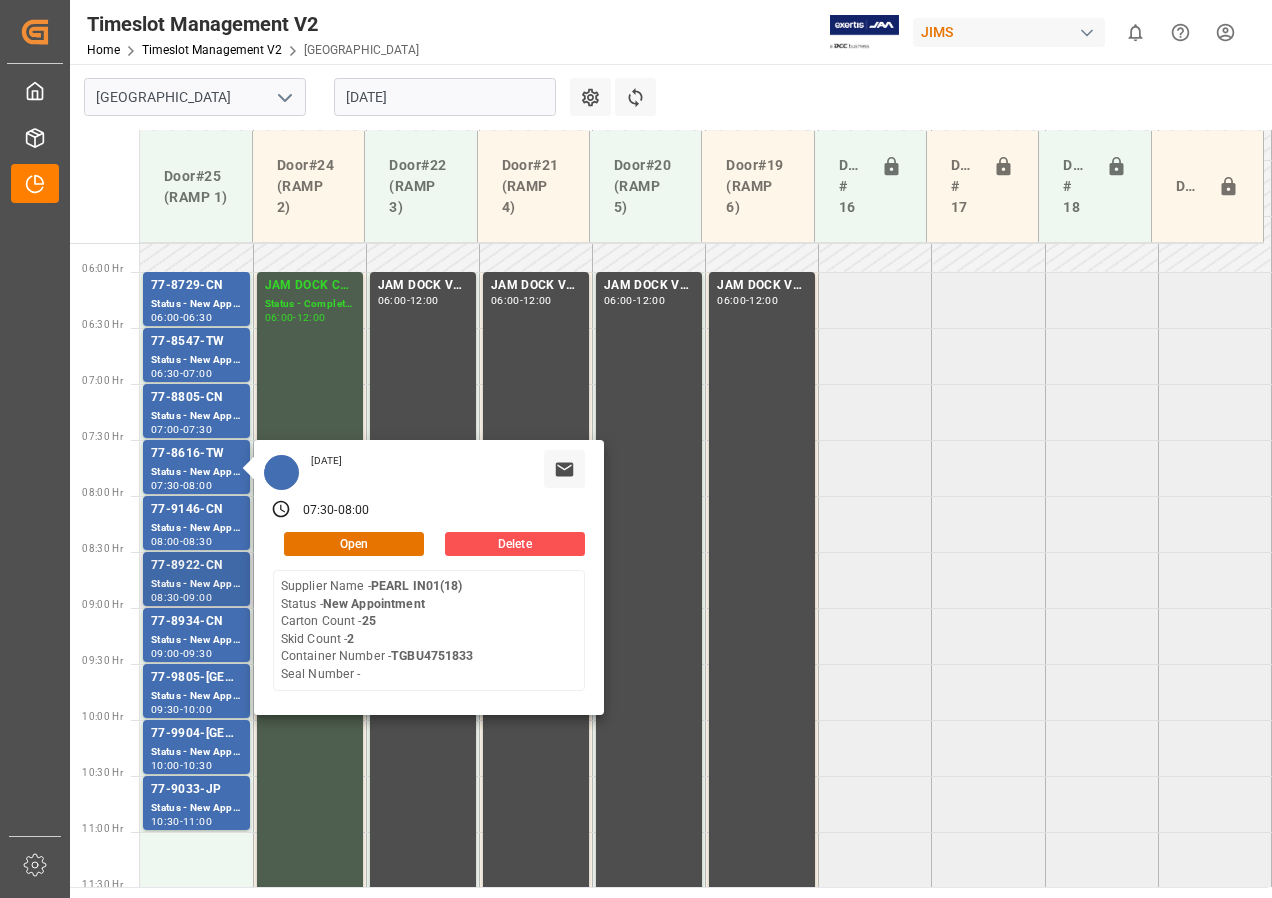 scroll, scrollTop: 635, scrollLeft: 0, axis: vertical 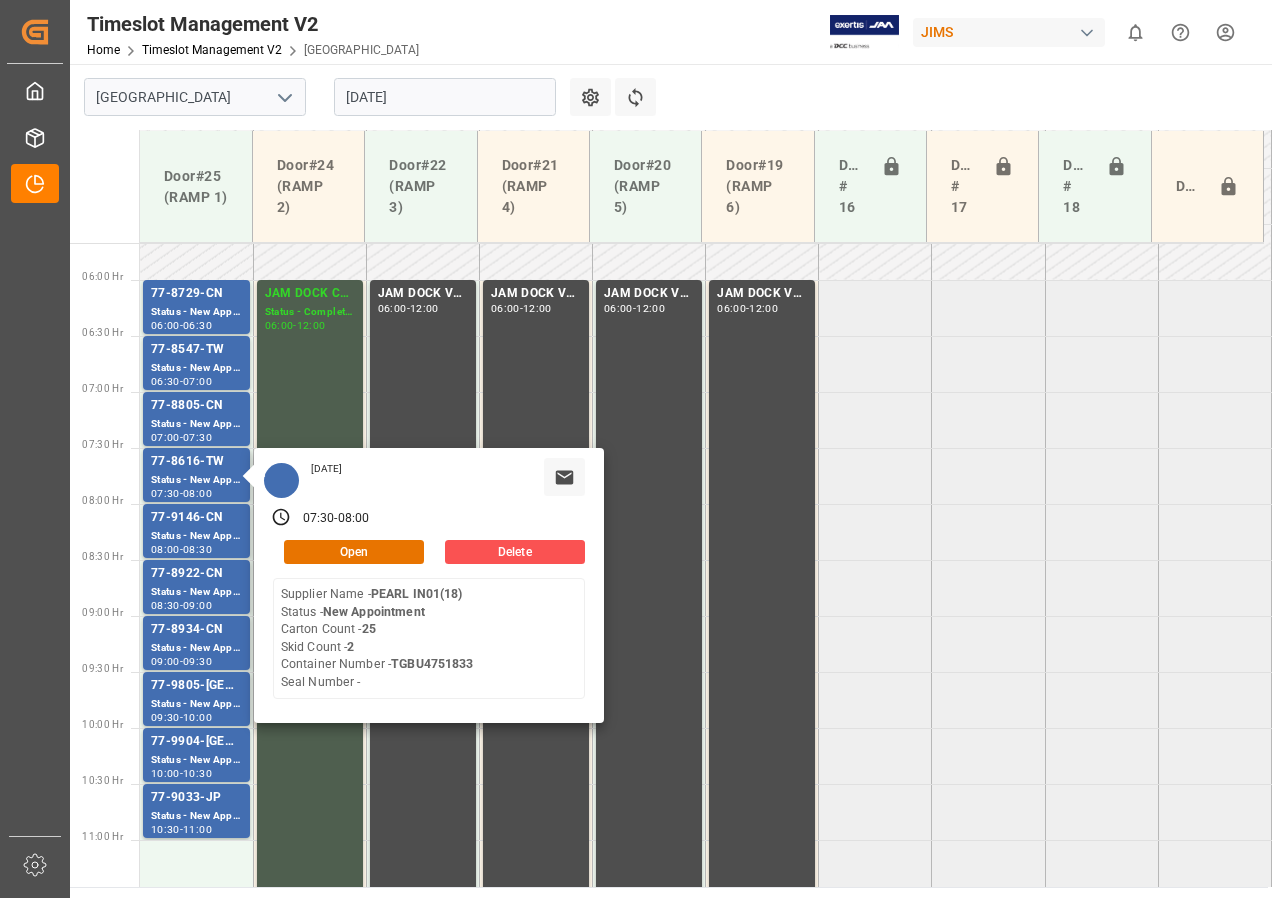 click on "77-8729-CN Status - New Appointment 06:00   -   06:30 JAM DOCK CONTROL Status - Completed 06:00   -   12:00 JAM DOCK VOLUME CONTROL 06:00   -   12:00 JAM DOCK VOLUME CONTROL 06:00   -   12:00 JAM DOCK VOLUME CONTROL 06:00   -   12:00 JAM DOCK VOLUME CONTROL 06:00   -   12:00 77-8547-TW Status - New Appointment 06:30   -   07:00 77-8805-CN Status - New Appointment 07:00   -   07:30 77-8616-TW Status - New Appointment 07:30   -   08:00 Wednesday, July 9, 2025 07:30   -   08:00 Open Delete Supplier Name -  PEARL IN01(18)
Status -  New Appointment
Carton Count -  25
Skid Count -  2
Container Number -  TGBU4751833
Seal Number -  77-9146-CN Status - New Appointment 08:00   -   08:30 77-8922-CN Status - New Appointment 08:30   -   09:00 77-8934-CN Status - New Appointment 09:00   -   09:30 77-9805-US Status - New Appointment 09:30   -   10:00 77-9904-US Status - New Appointment 10:00   -   10:30 77-9033-JP Status - New Appointment 10:30   -   11:00" at bounding box center (706, 952) 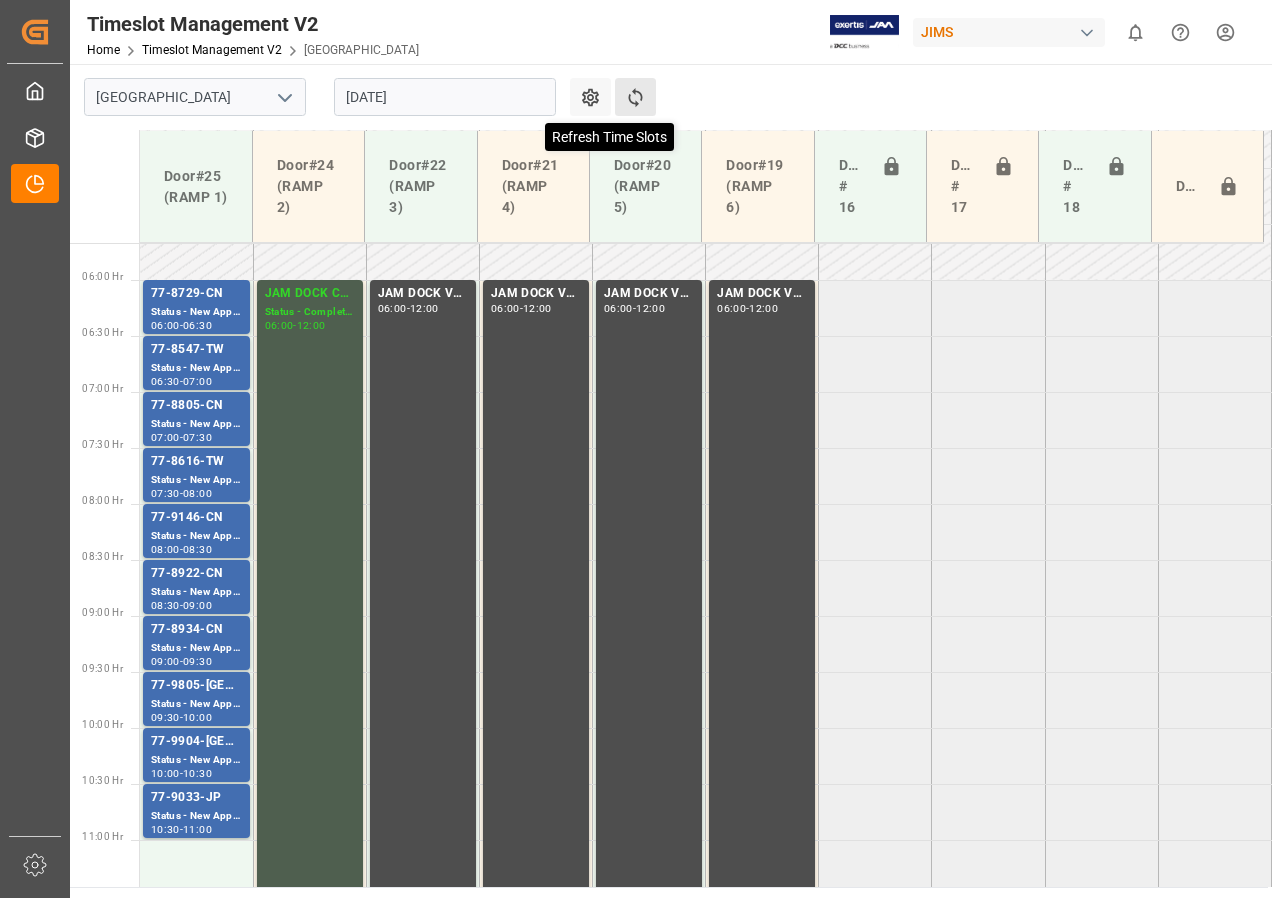 click 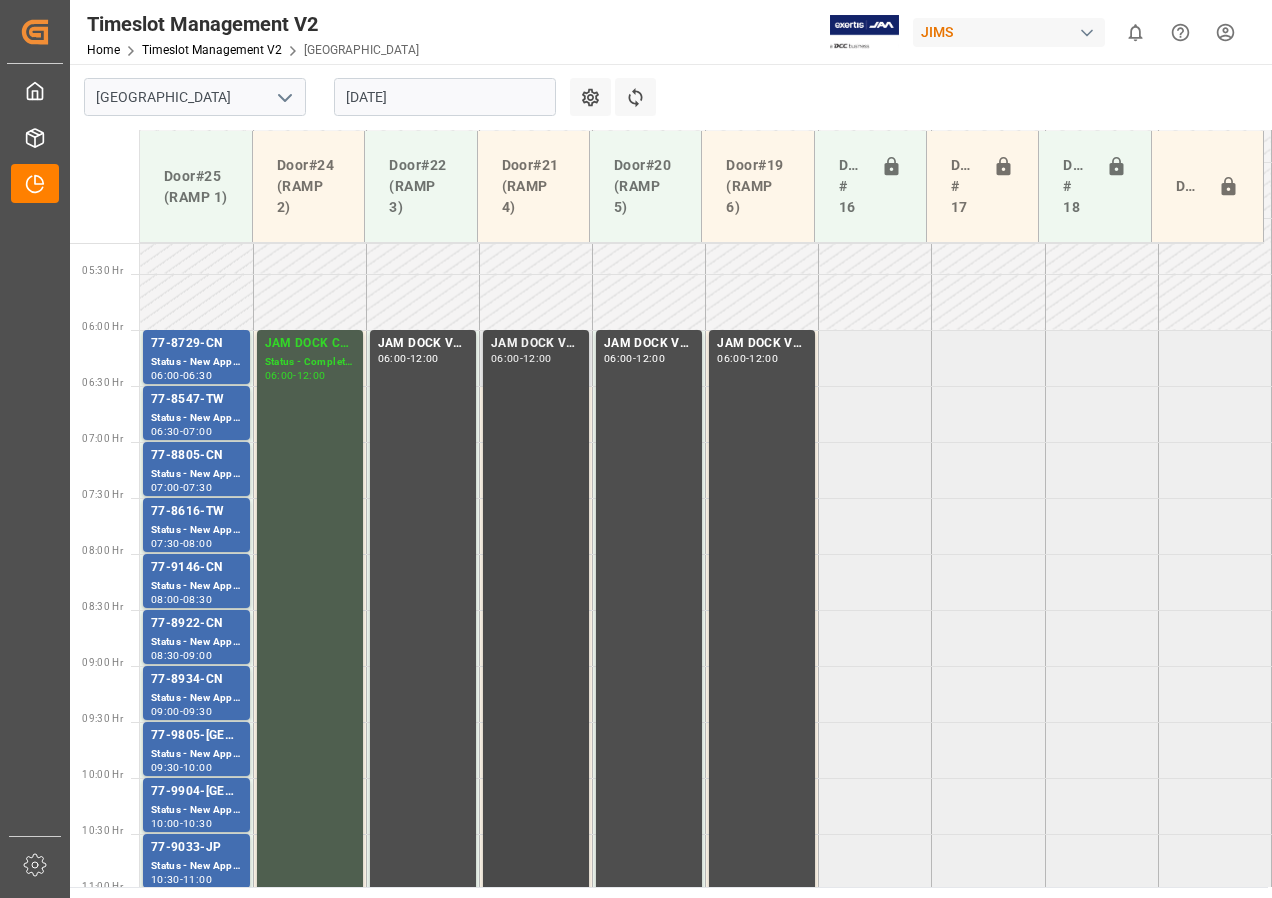 scroll, scrollTop: 685, scrollLeft: 0, axis: vertical 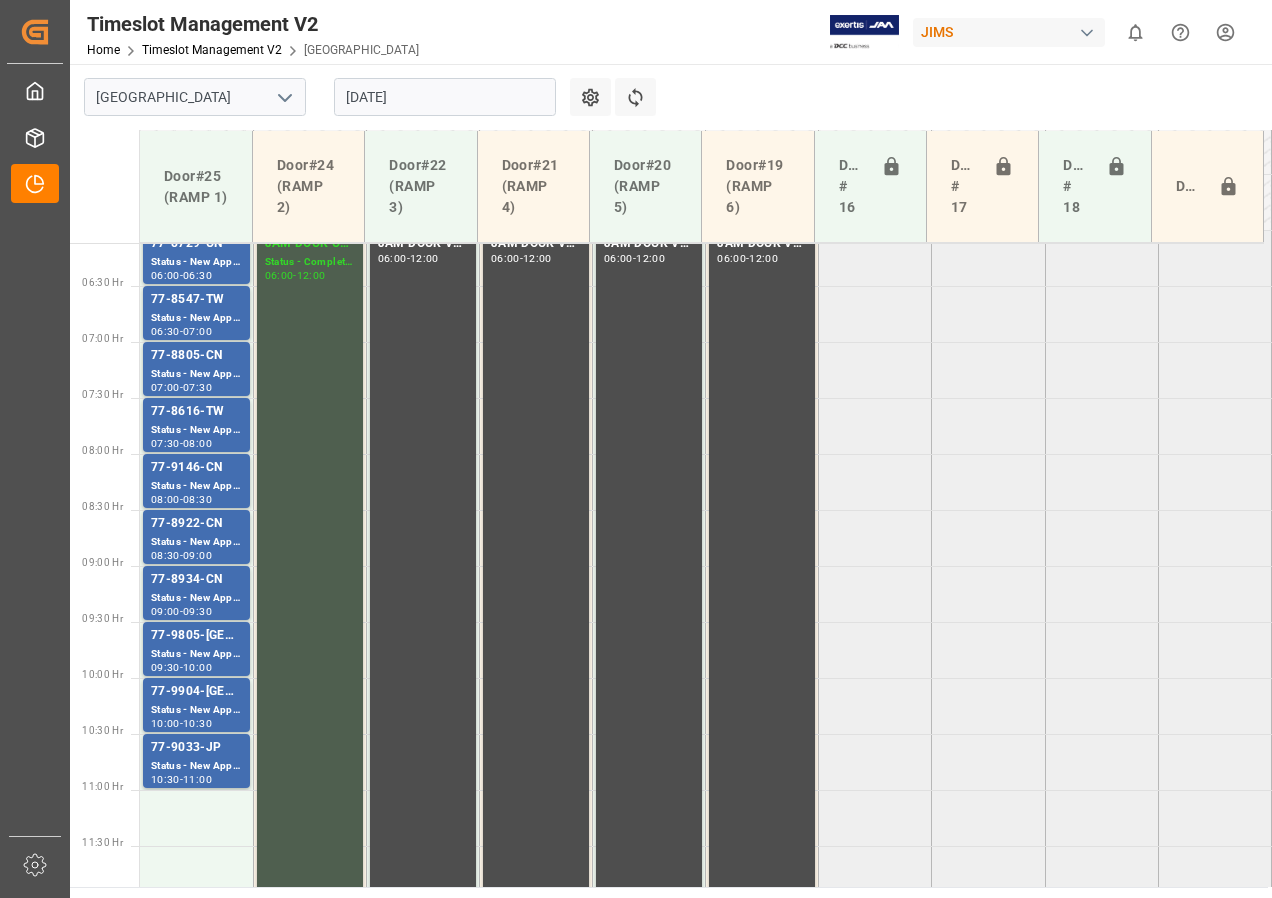 click on "[DATE]" at bounding box center [445, 97] 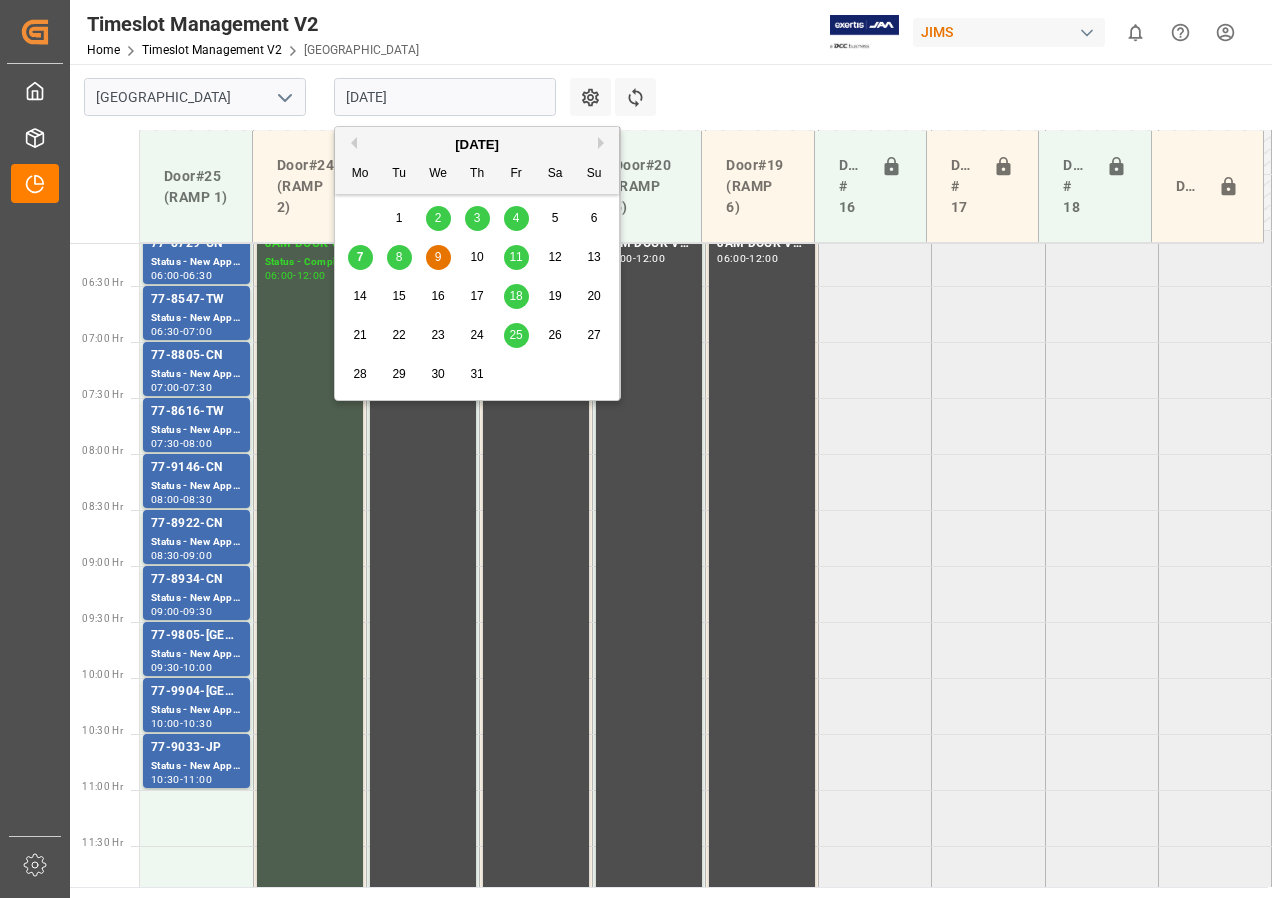 click on "10" at bounding box center (476, 257) 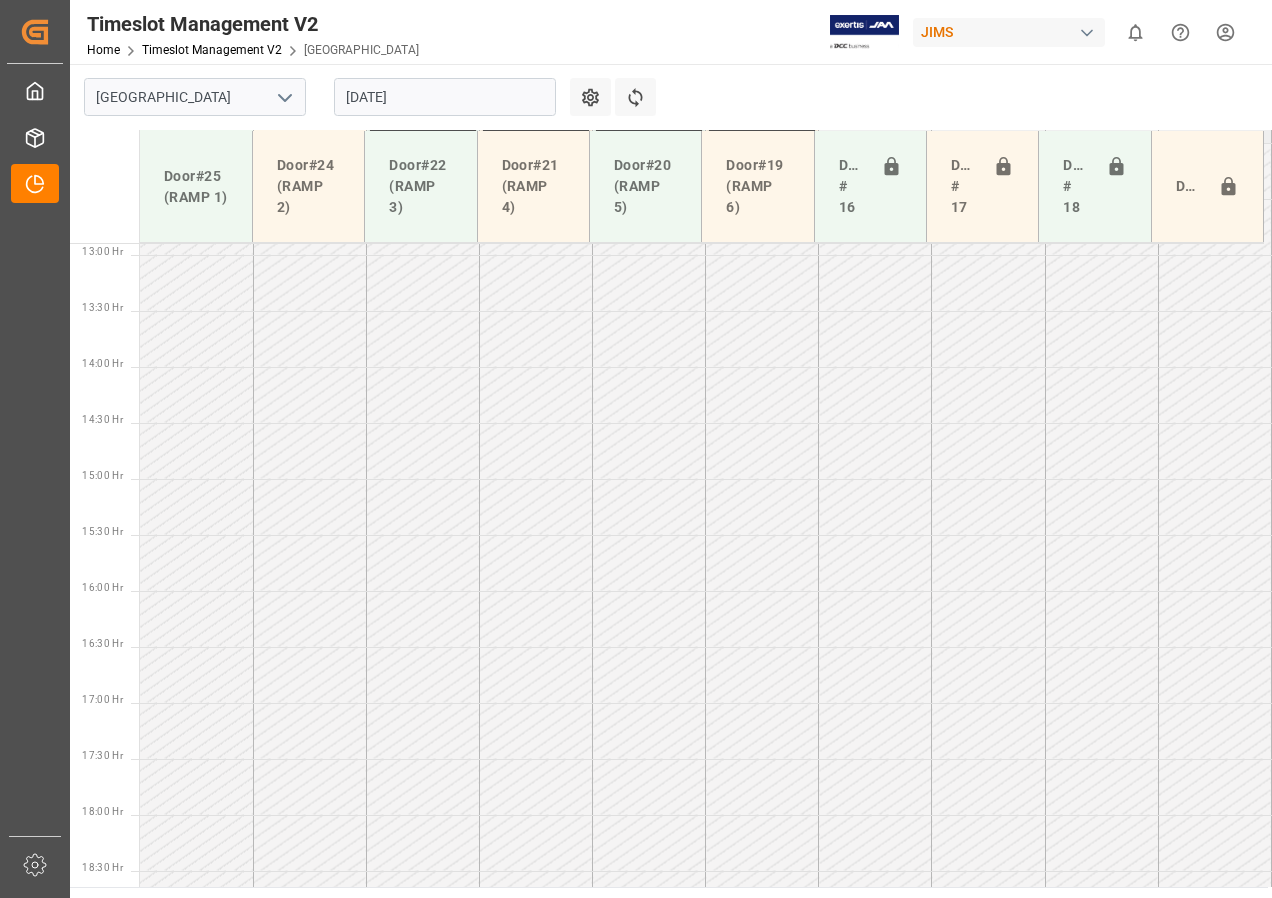 scroll, scrollTop: 1485, scrollLeft: 0, axis: vertical 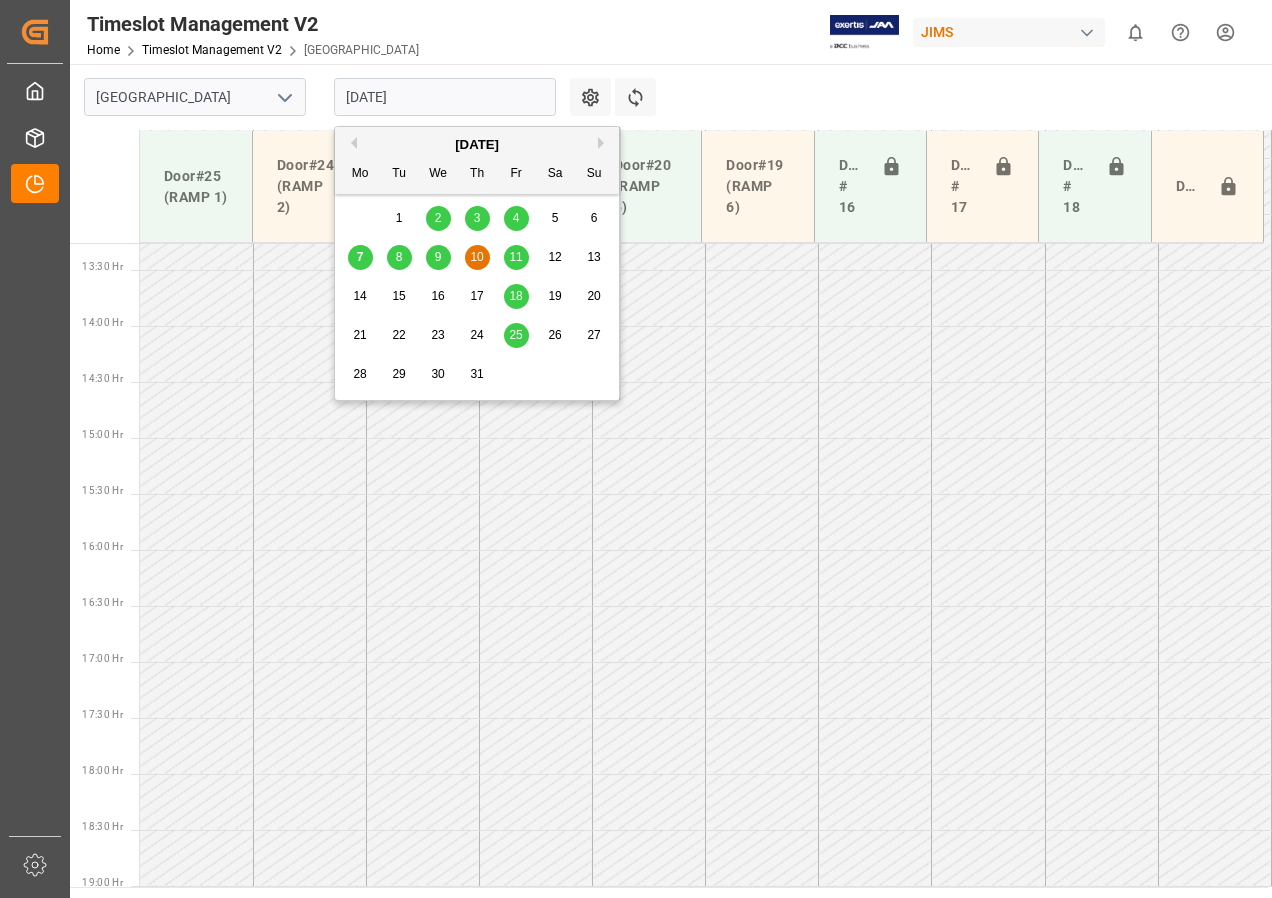 click on "10-07-2025" at bounding box center (445, 97) 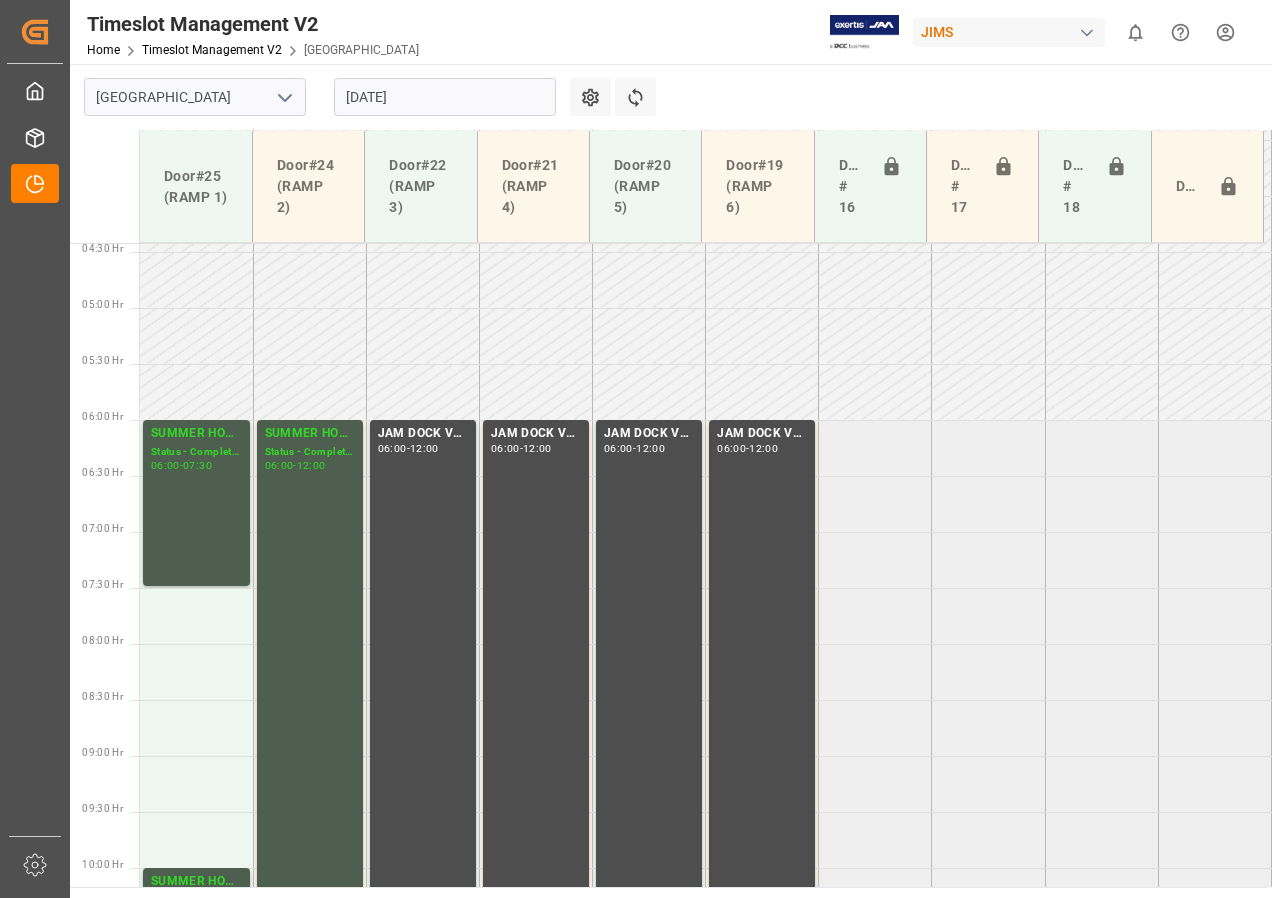 scroll, scrollTop: 454, scrollLeft: 0, axis: vertical 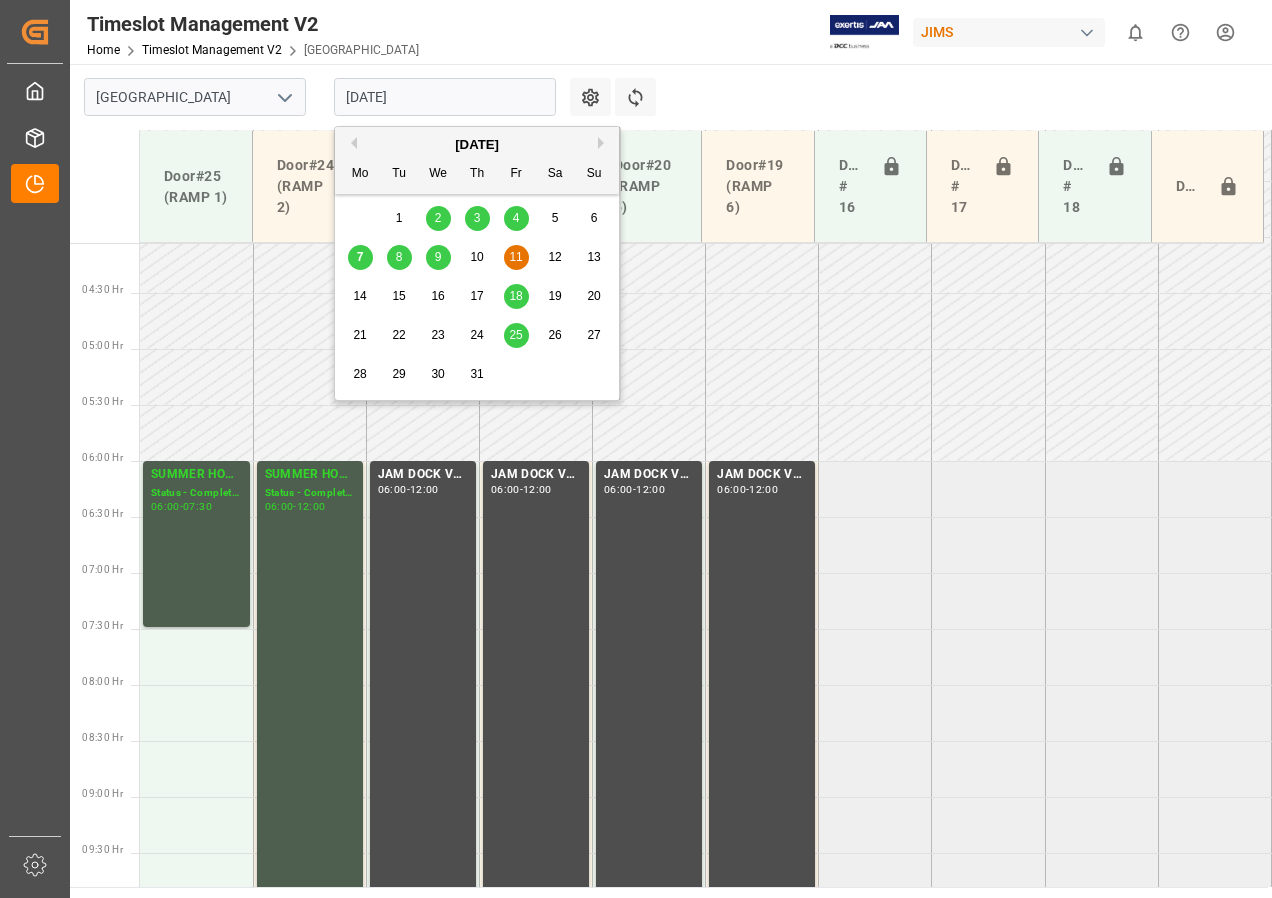 click on "11-07-2025" at bounding box center (445, 97) 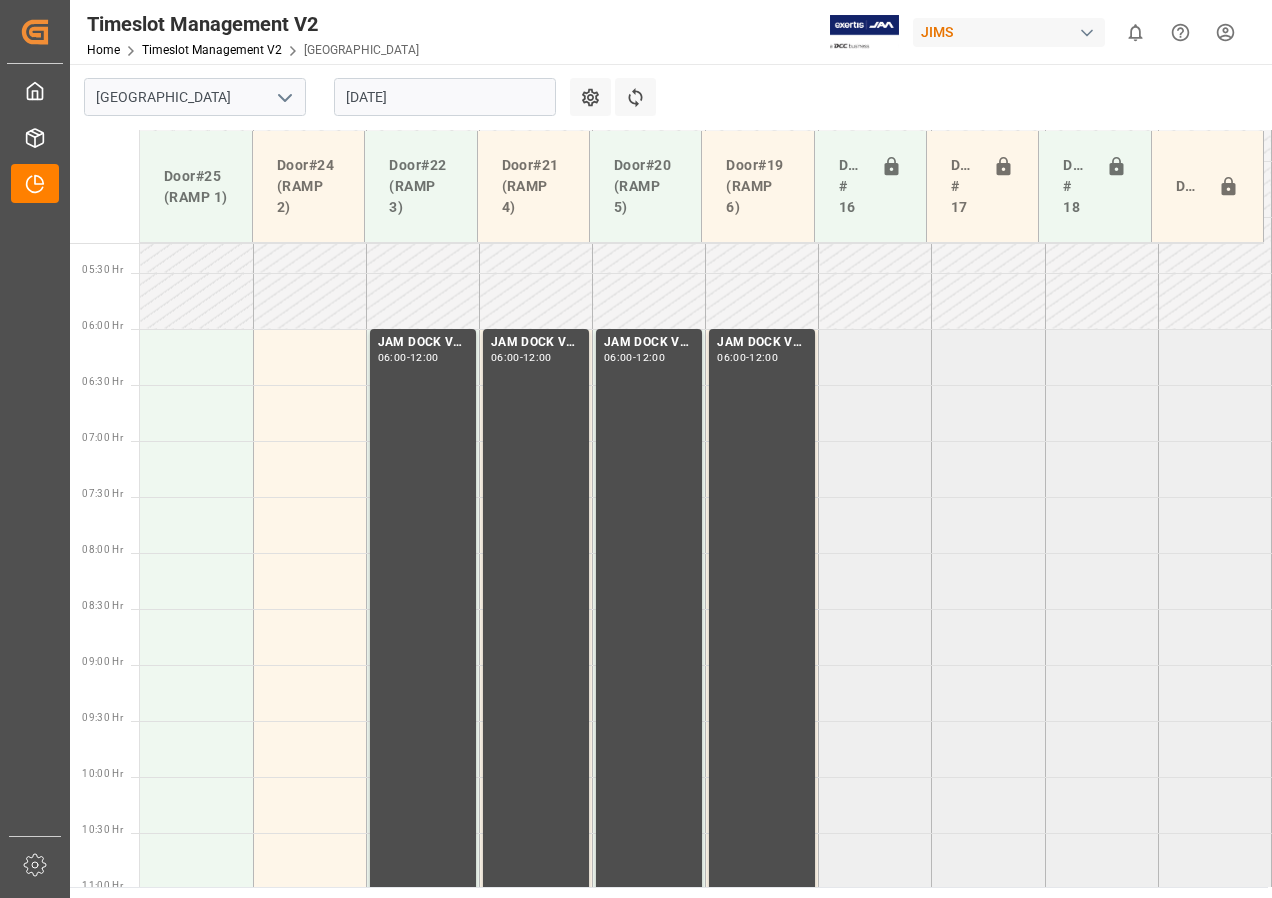 scroll, scrollTop: 585, scrollLeft: 0, axis: vertical 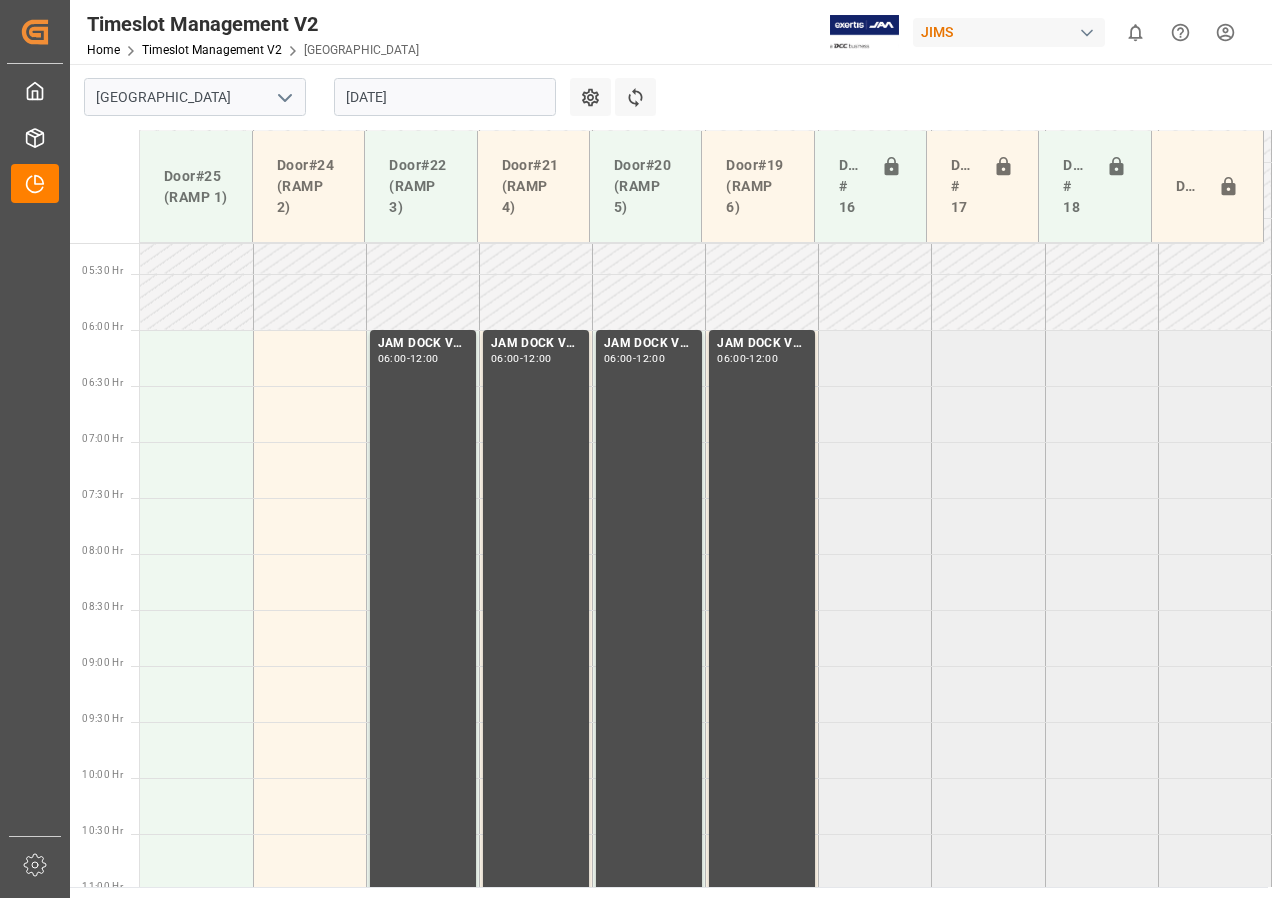 click on "10-07-2025" at bounding box center (445, 97) 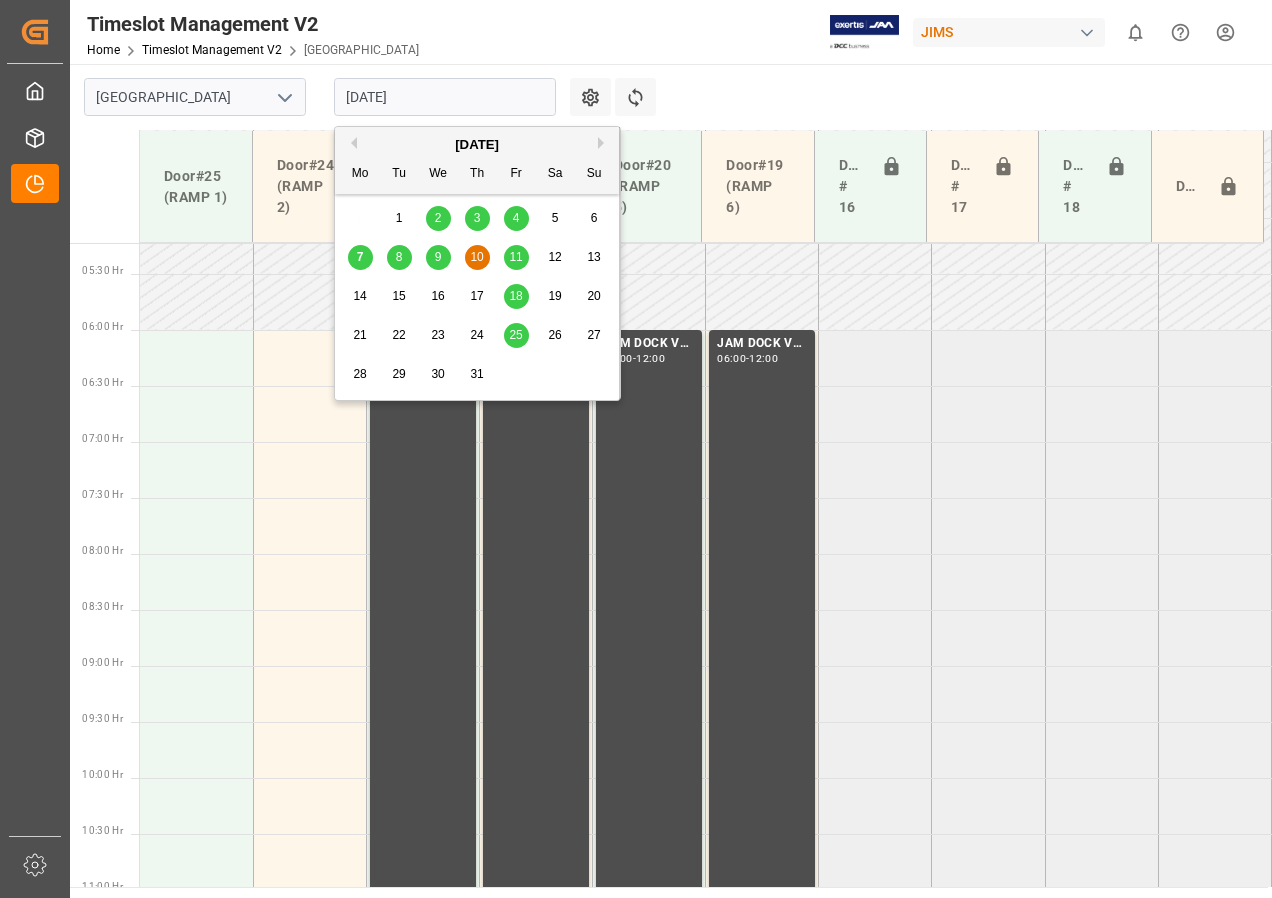 click on "9" at bounding box center (438, 258) 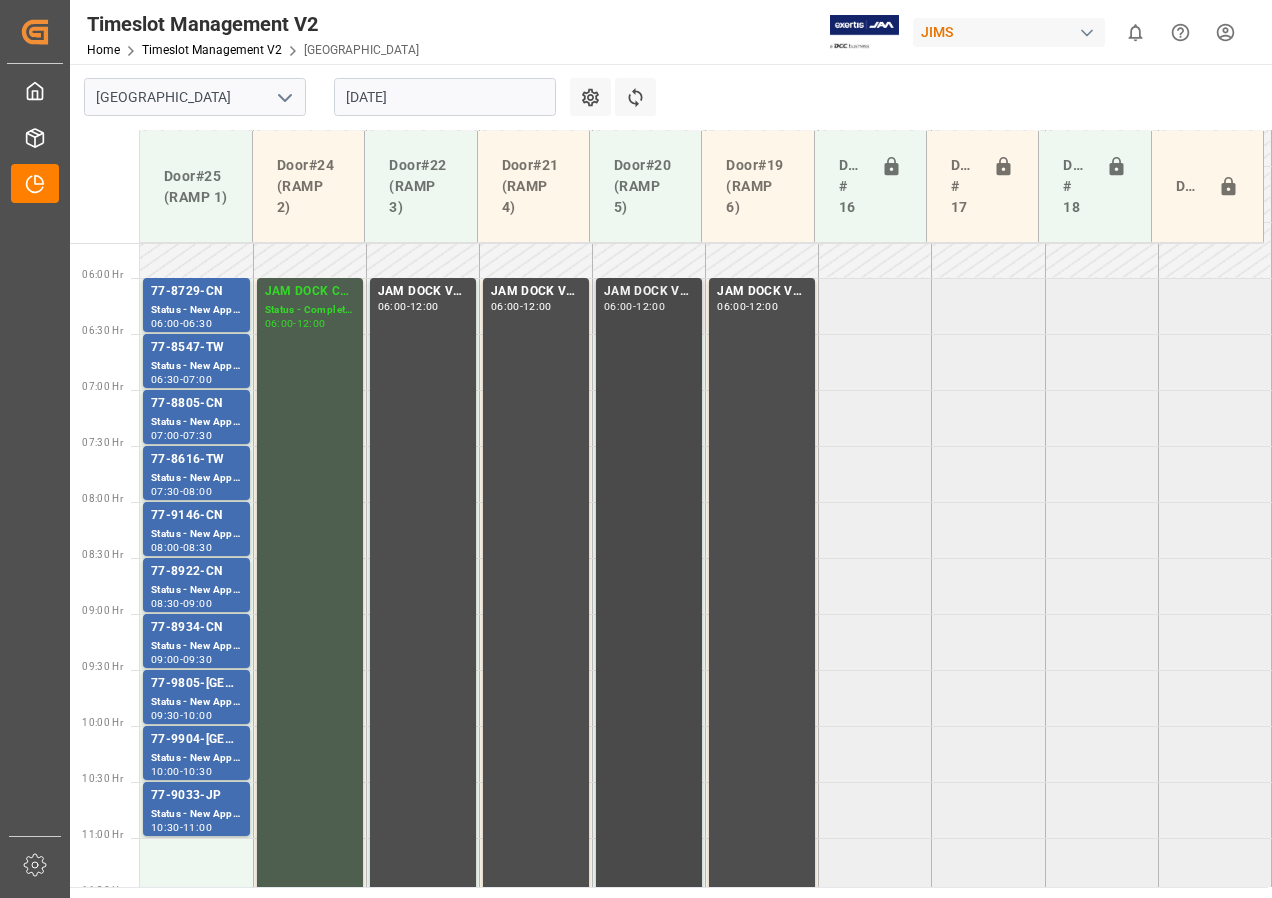 scroll, scrollTop: 685, scrollLeft: 0, axis: vertical 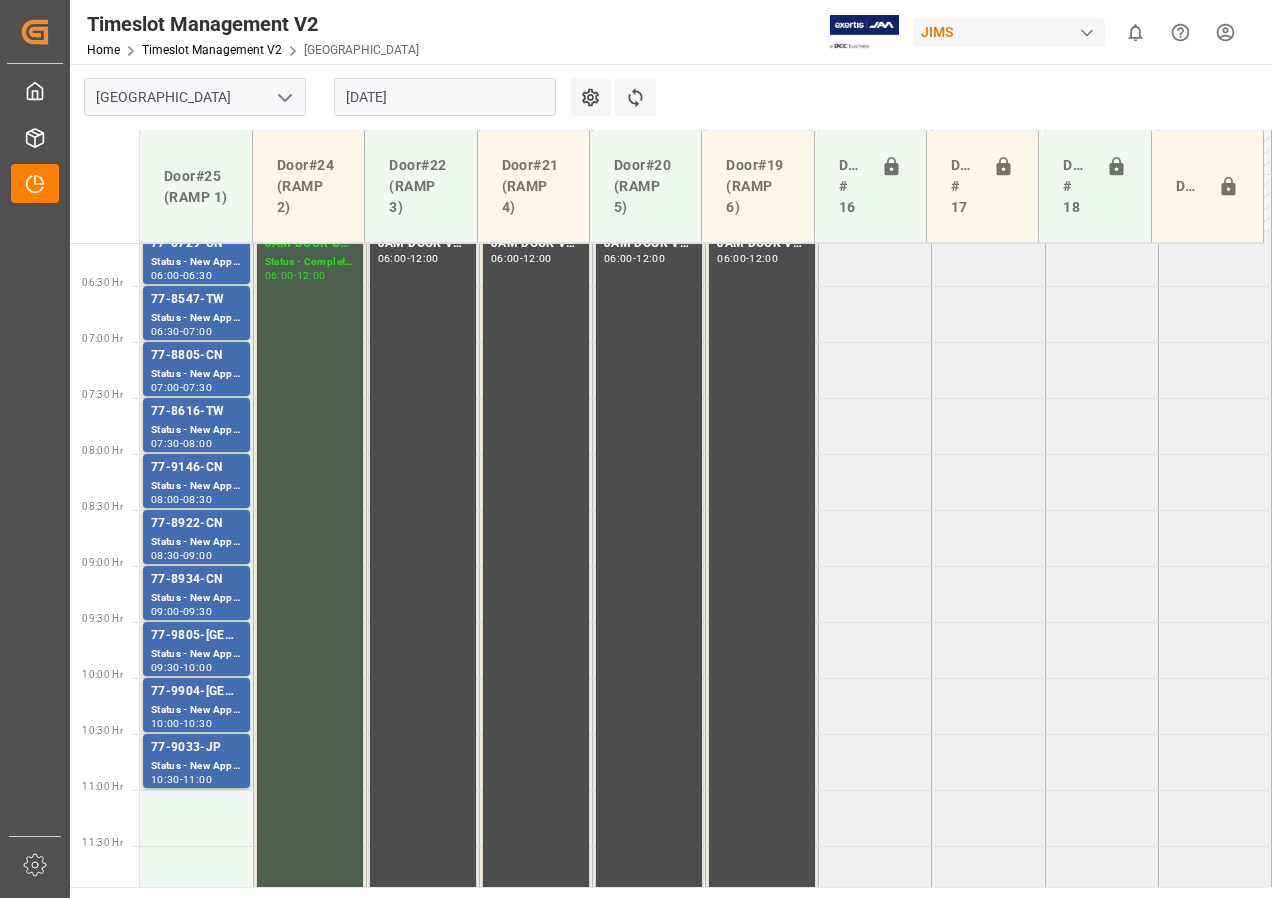 click on "[DATE]" at bounding box center [445, 97] 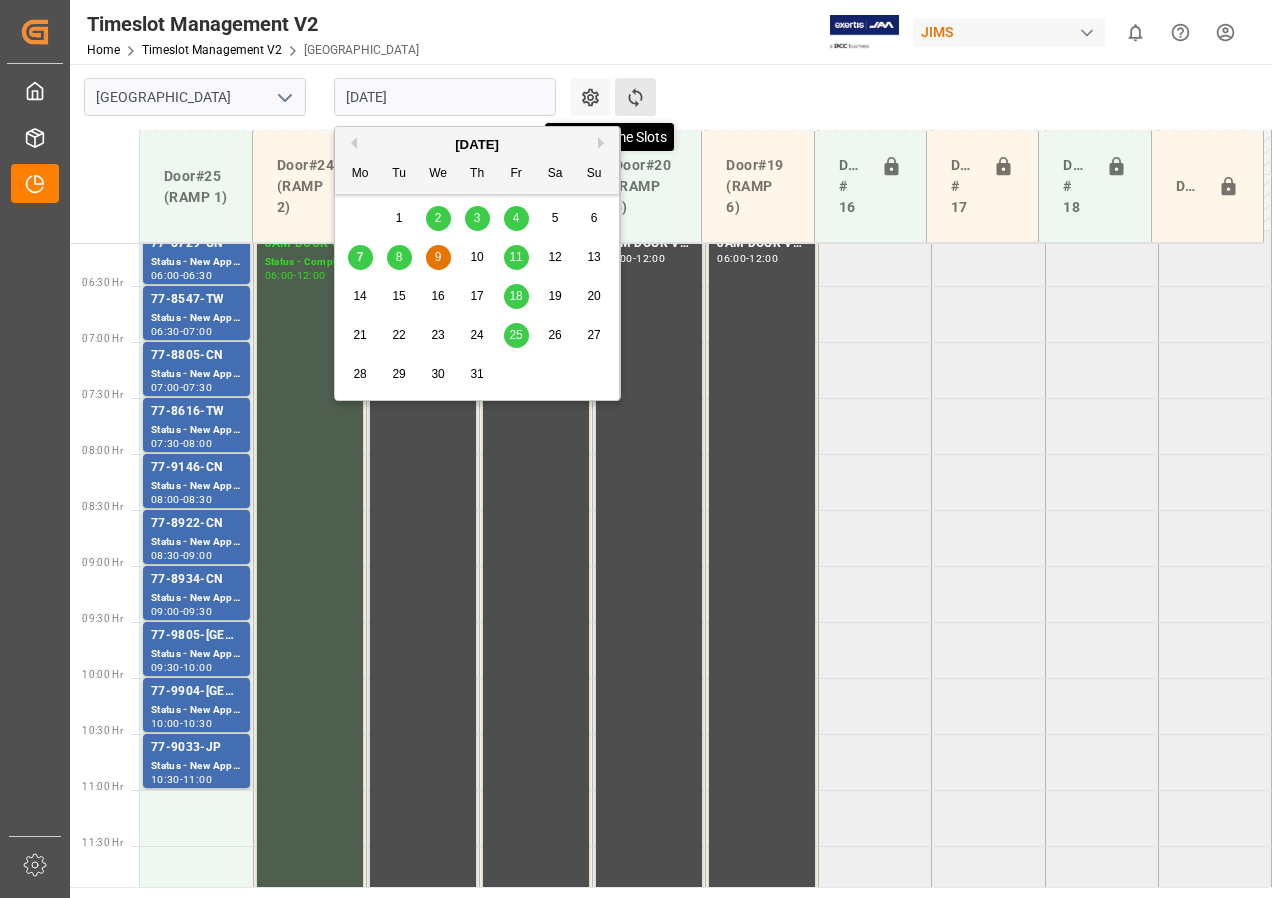 click 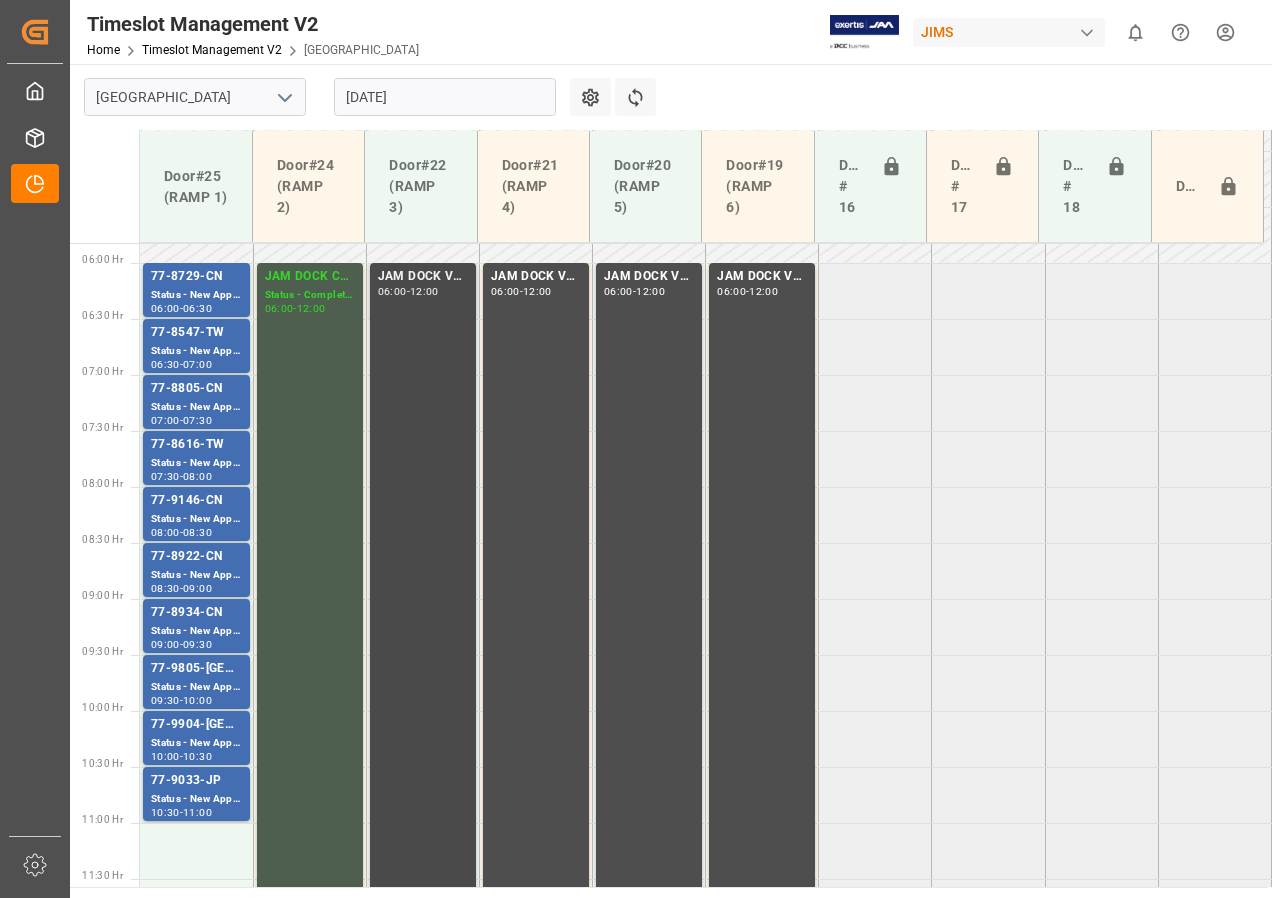 scroll, scrollTop: 685, scrollLeft: 0, axis: vertical 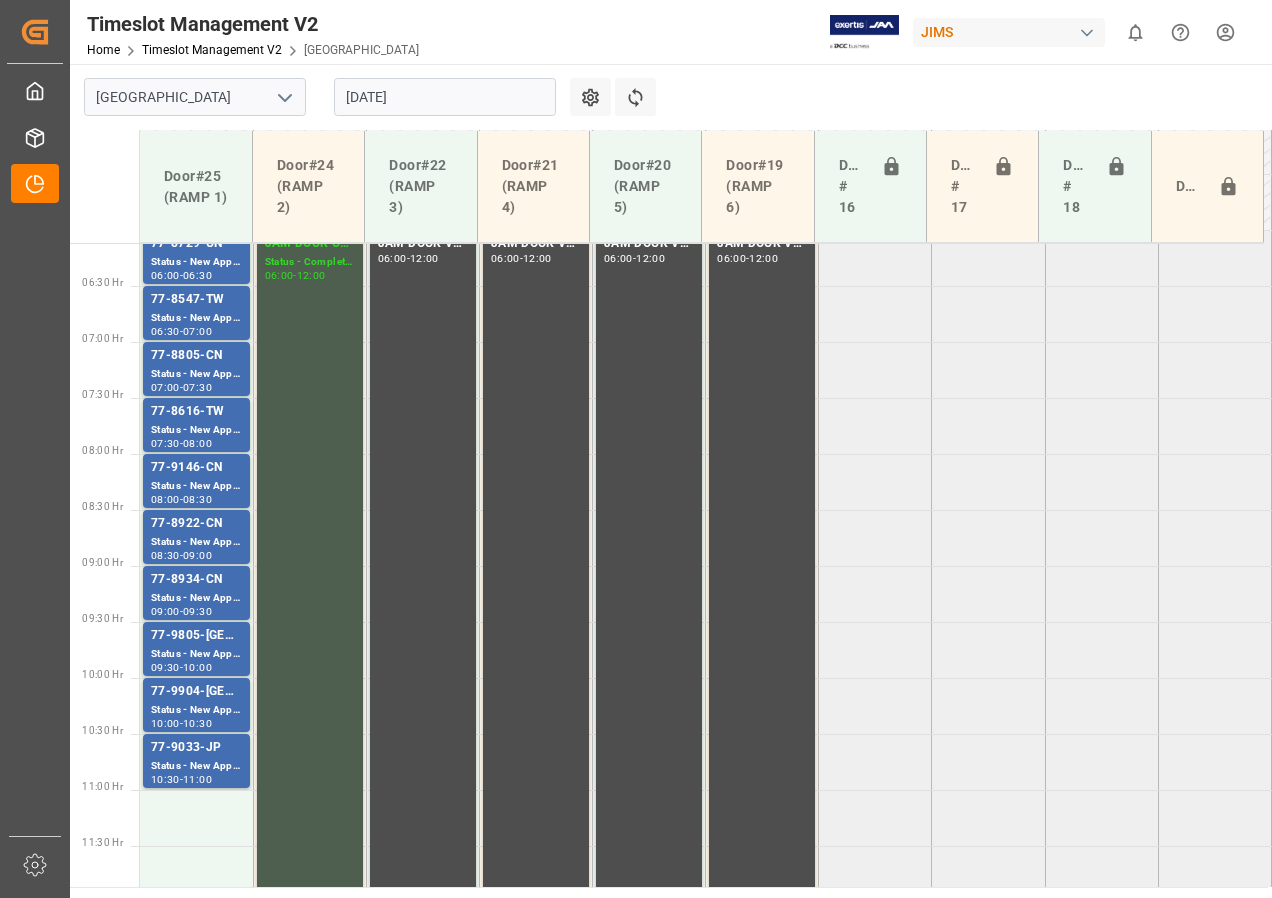 click on "[DATE]" at bounding box center [445, 97] 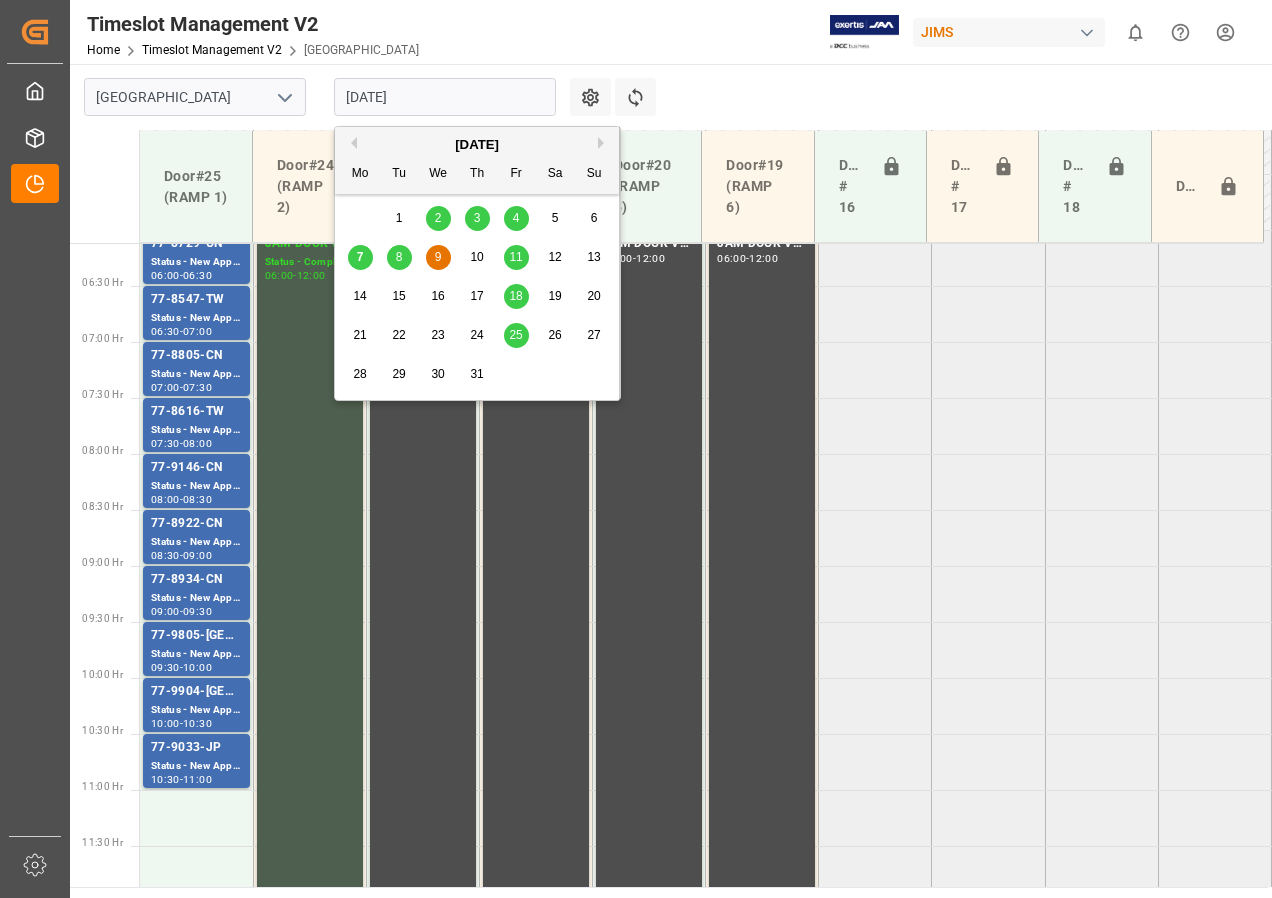 click on "7" at bounding box center [360, 258] 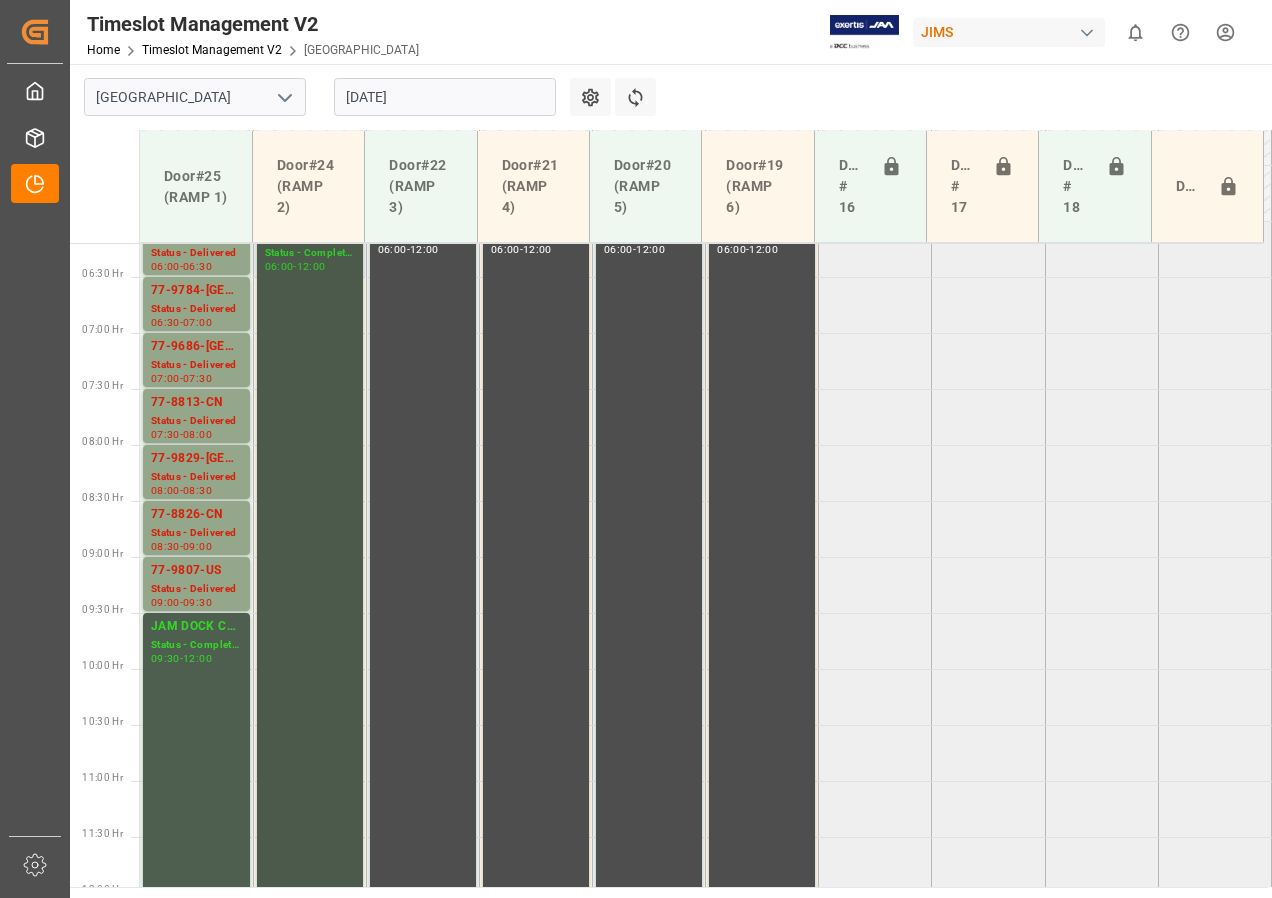 scroll, scrollTop: 685, scrollLeft: 0, axis: vertical 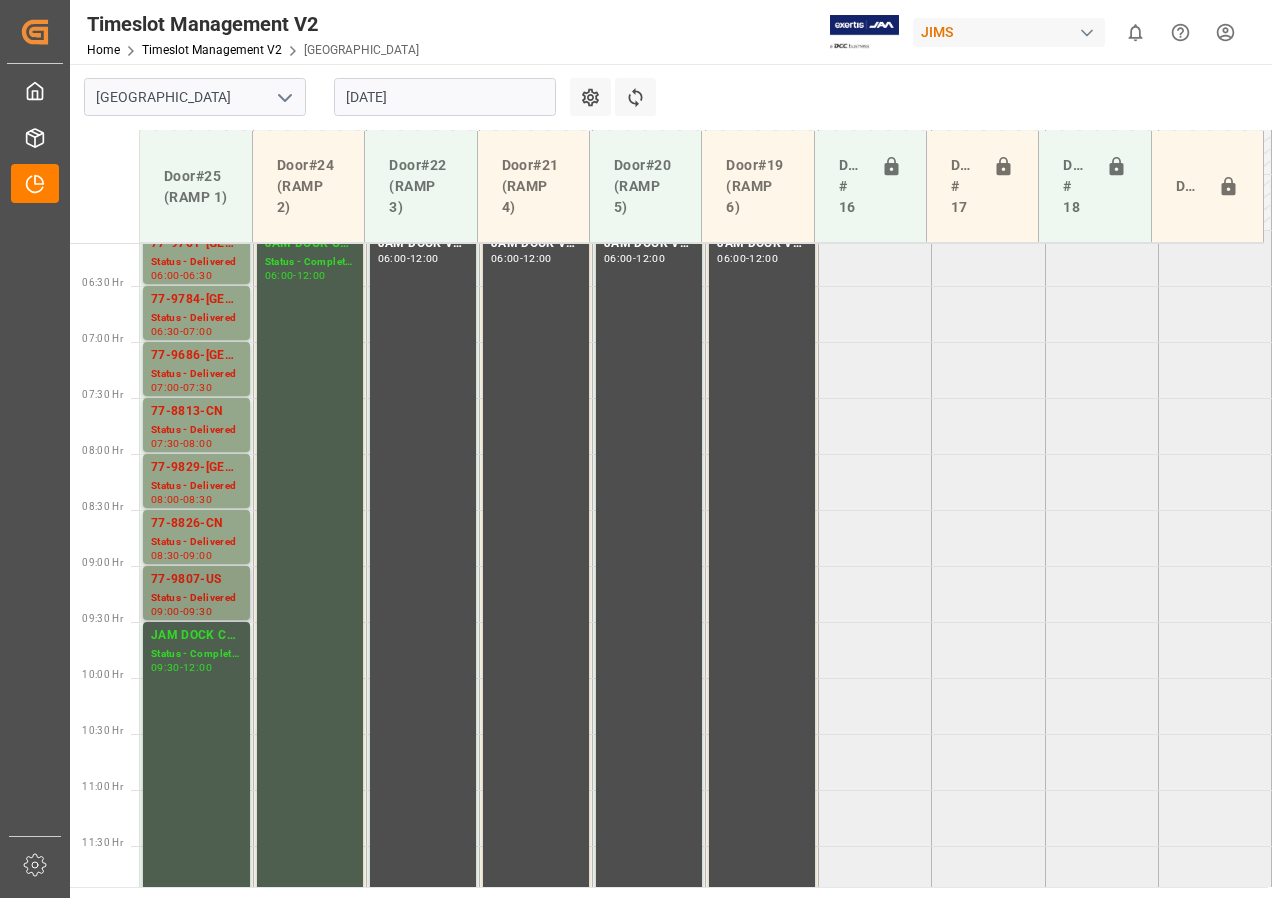 click on "77-9807-US" at bounding box center [196, 580] 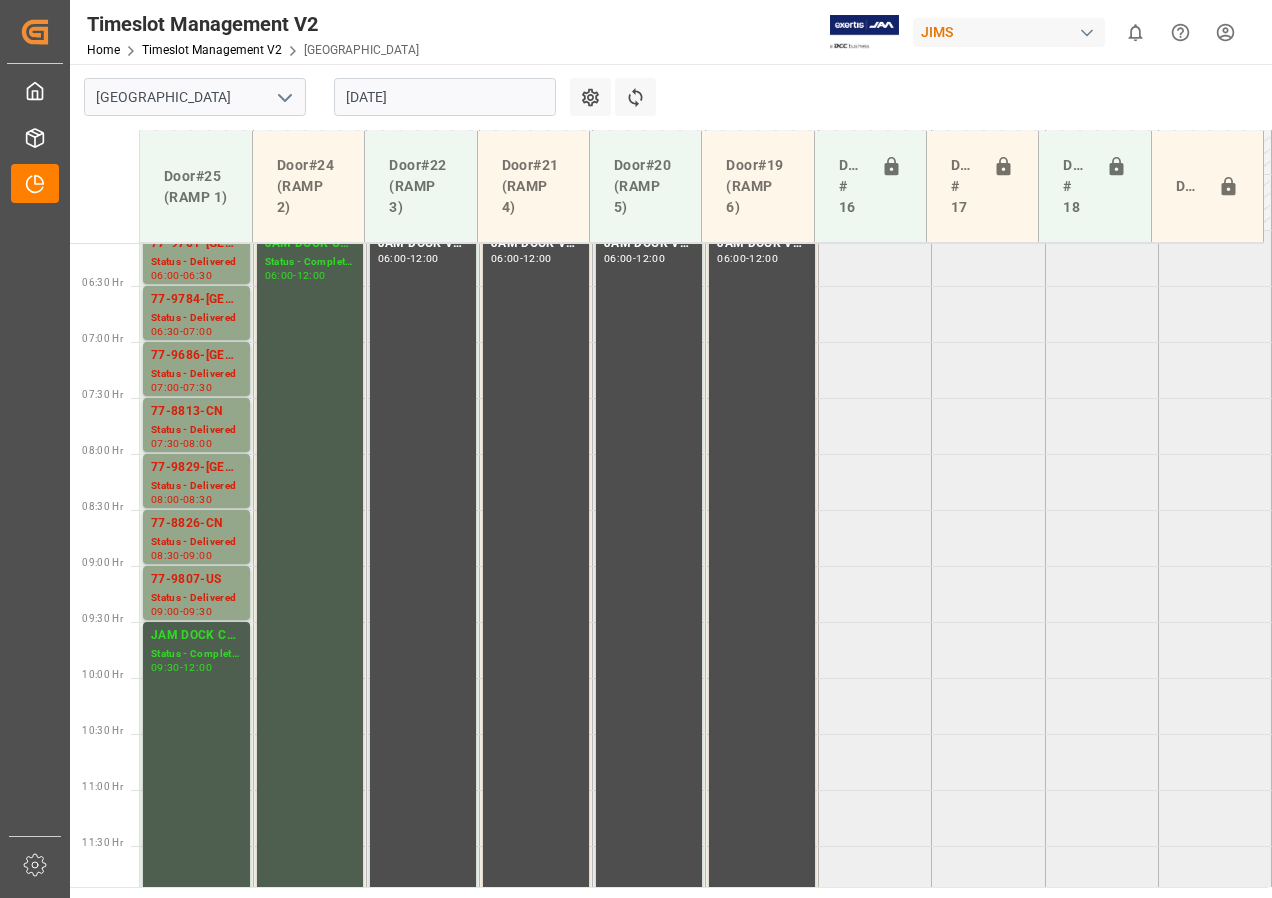 click on "Status - Delivered" at bounding box center (196, 542) 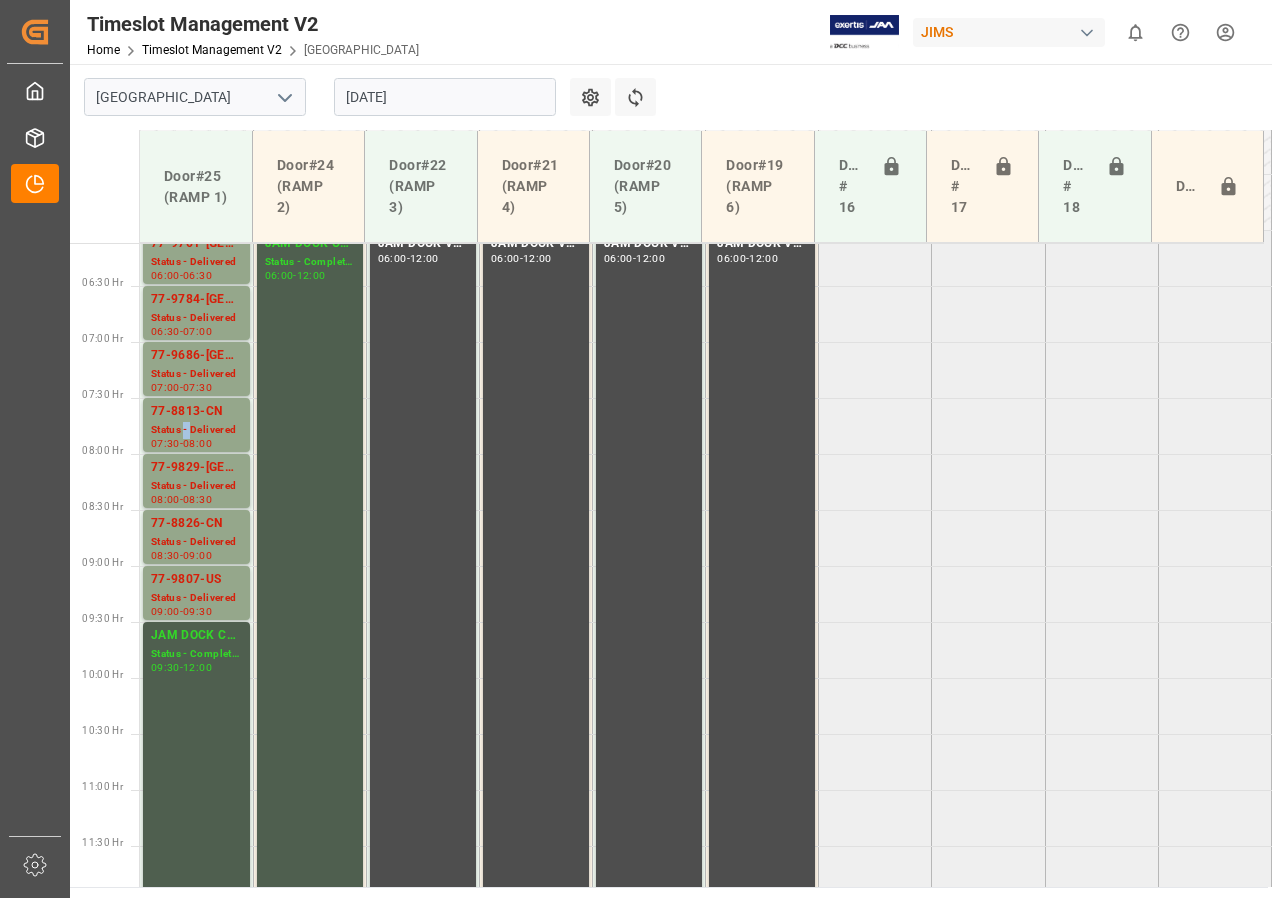 click on "Status - Delivered" at bounding box center [196, 430] 